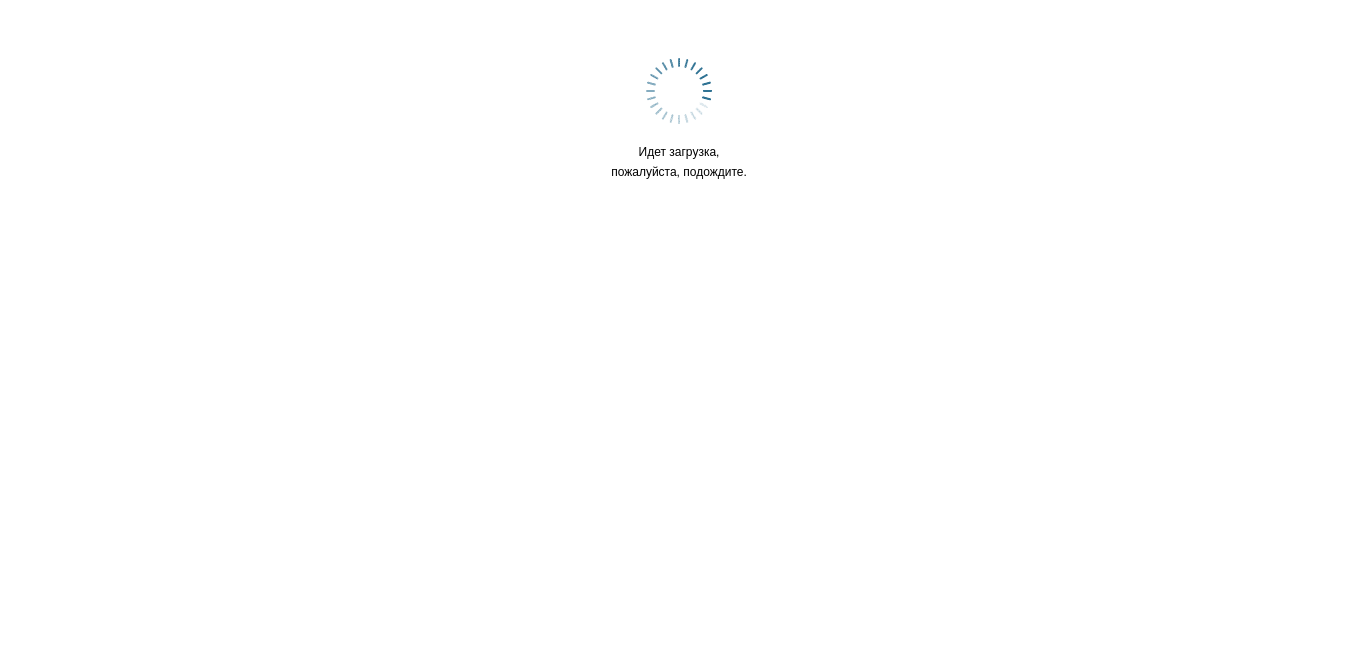 scroll, scrollTop: 0, scrollLeft: 0, axis: both 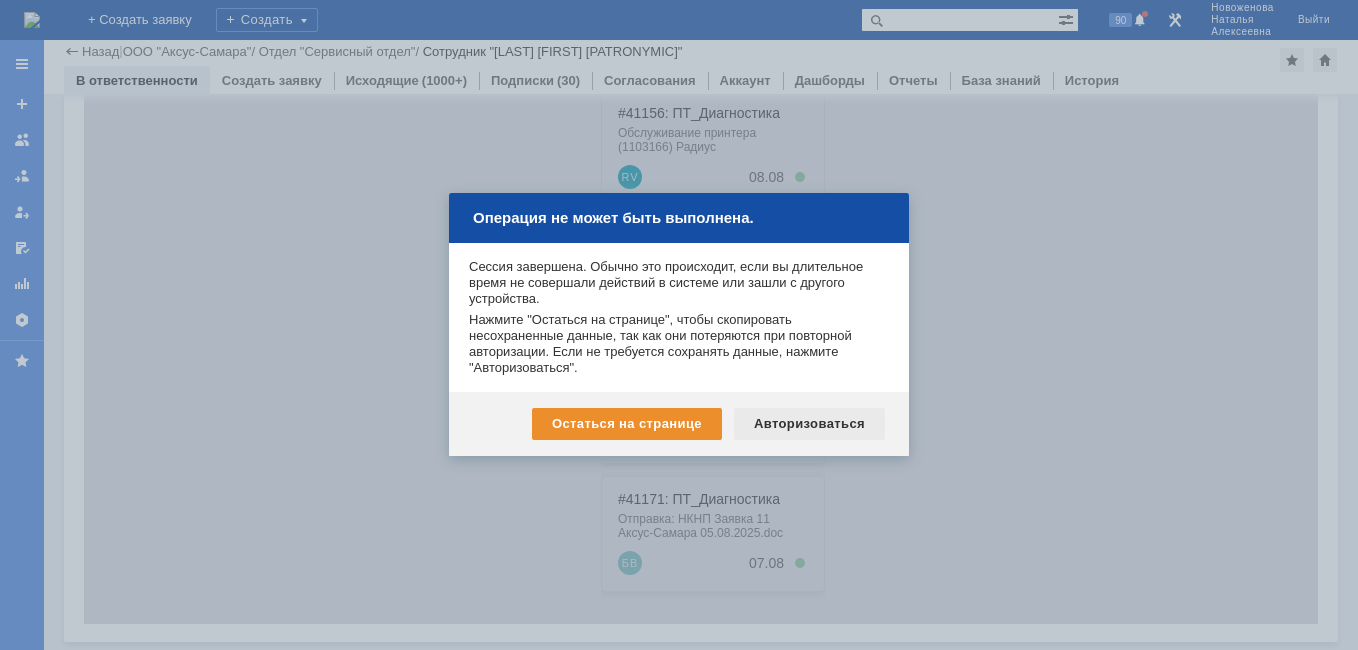 click on "Авторизоваться" at bounding box center [809, 424] 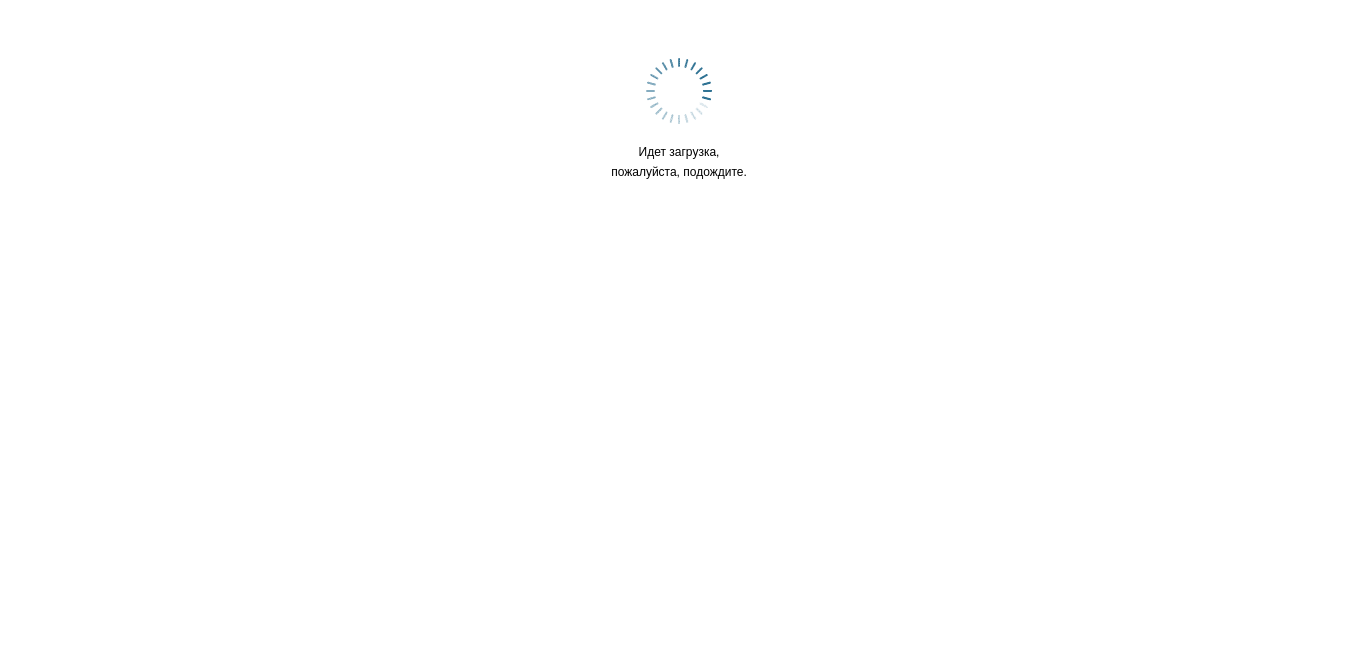scroll, scrollTop: 0, scrollLeft: 0, axis: both 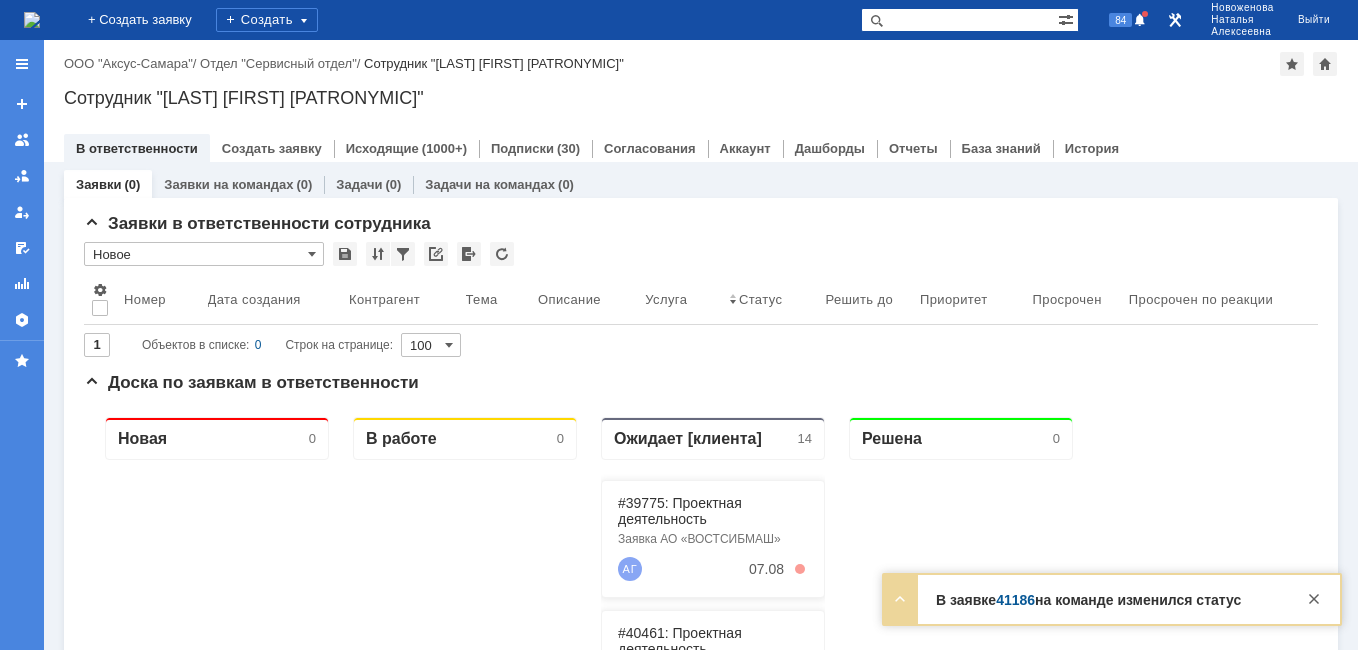 click on "41186" at bounding box center [1015, 600] 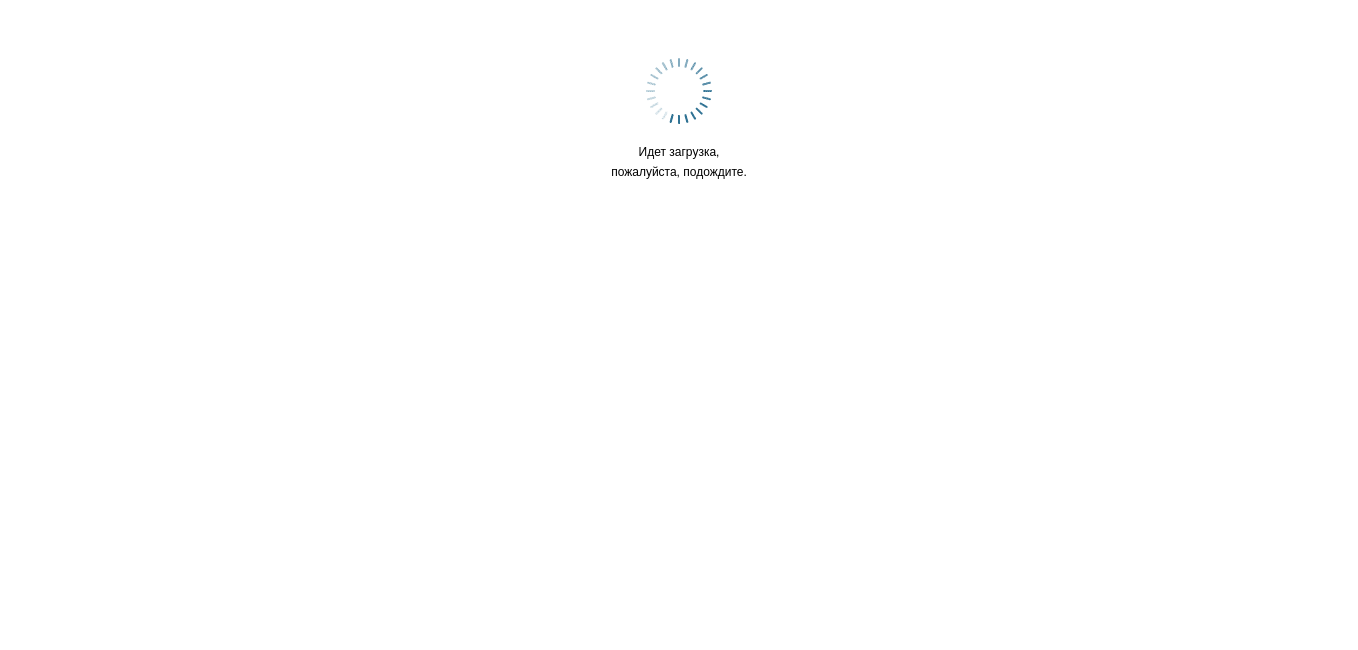 scroll, scrollTop: 0, scrollLeft: 0, axis: both 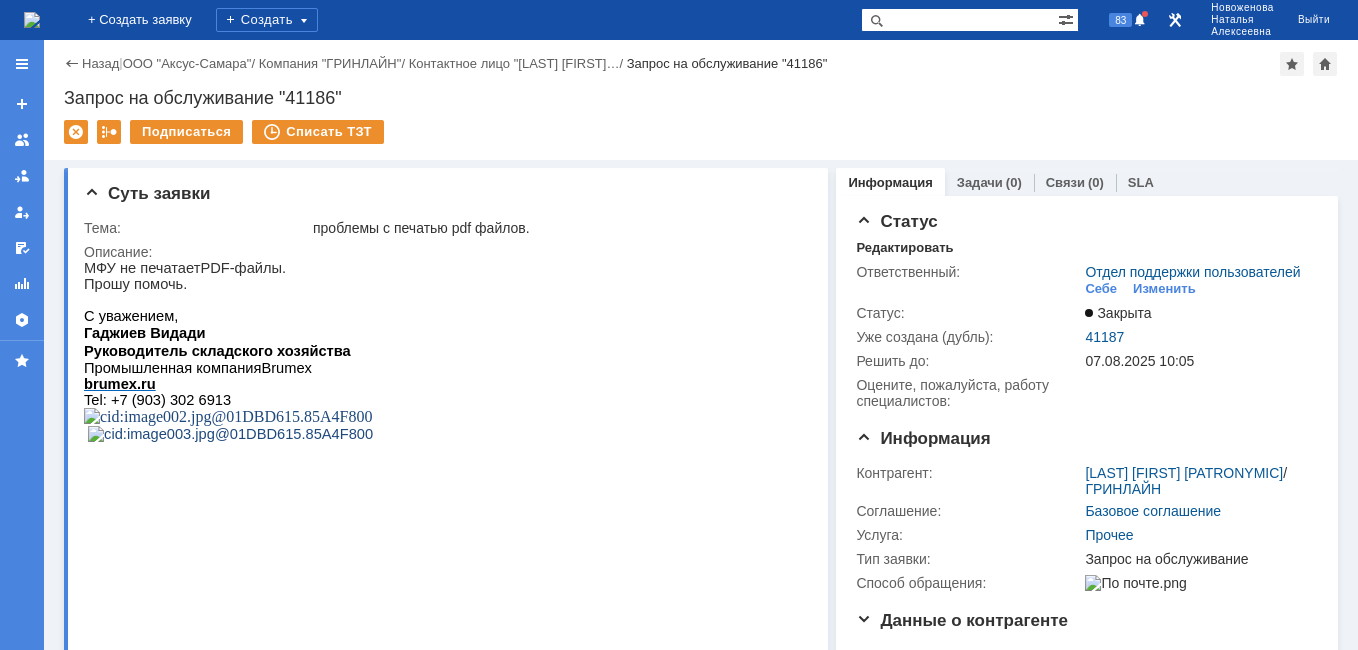 click at bounding box center (32, 20) 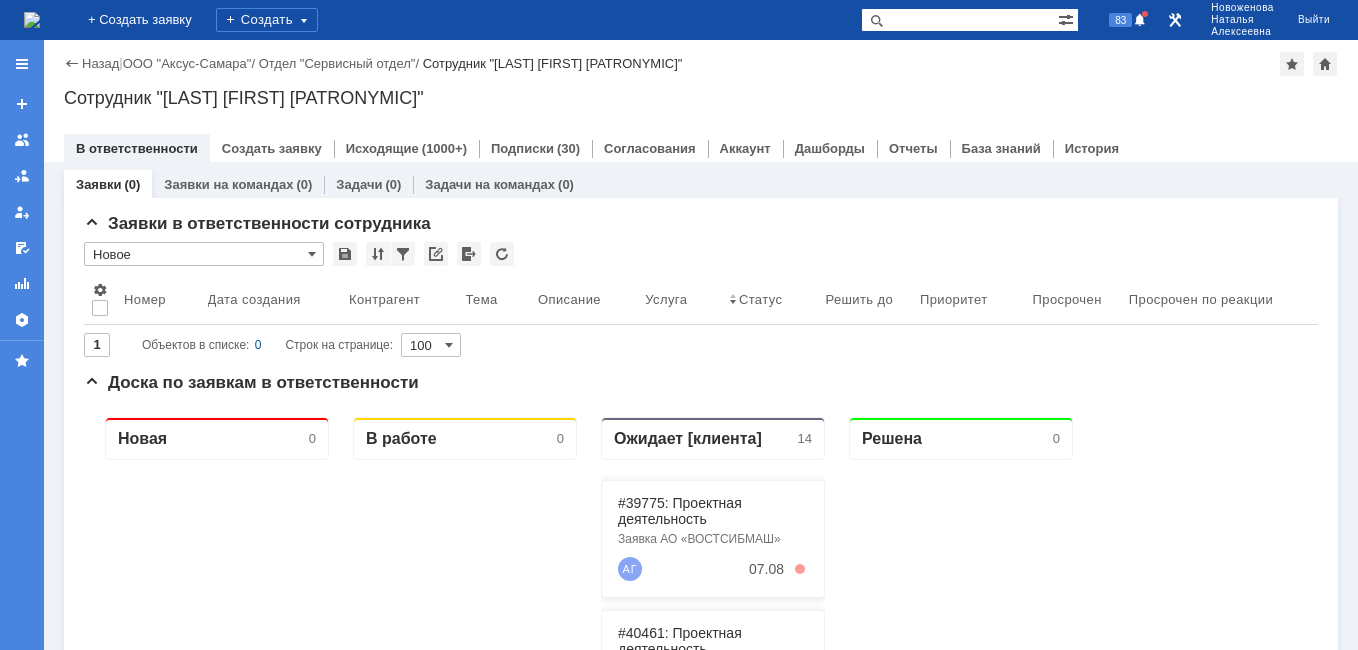 scroll, scrollTop: 0, scrollLeft: 0, axis: both 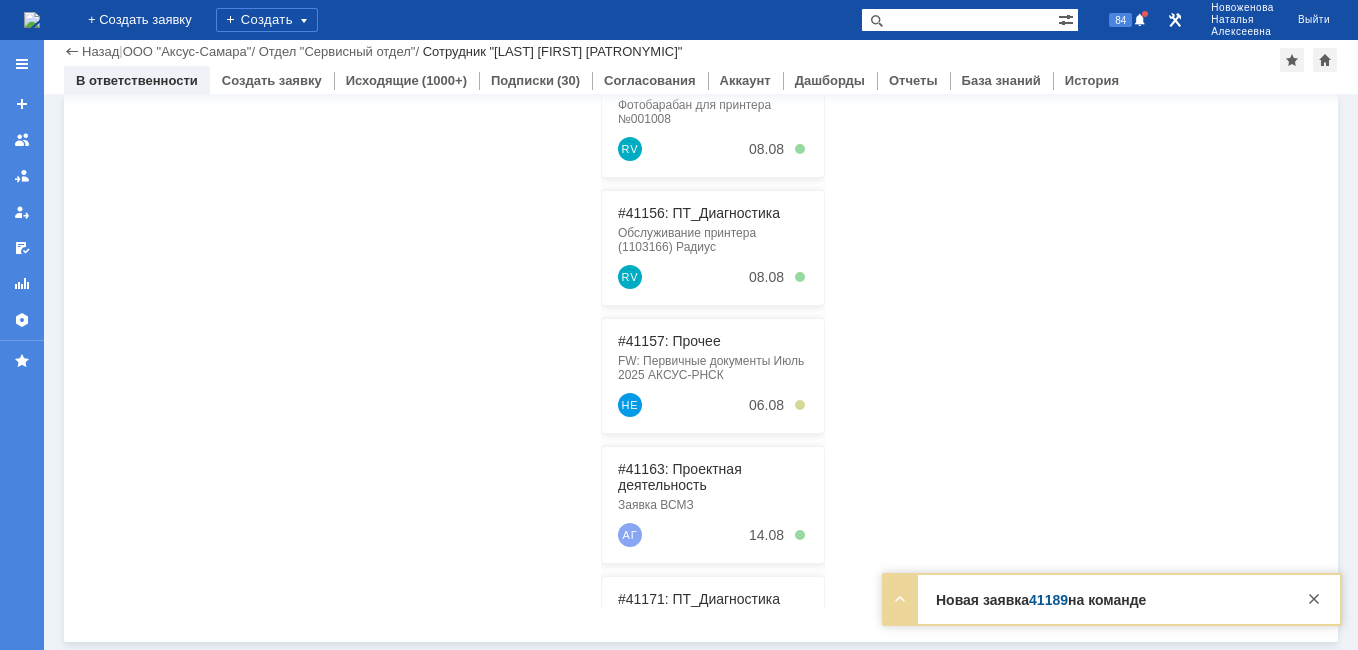 click on "41189" at bounding box center (1048, 600) 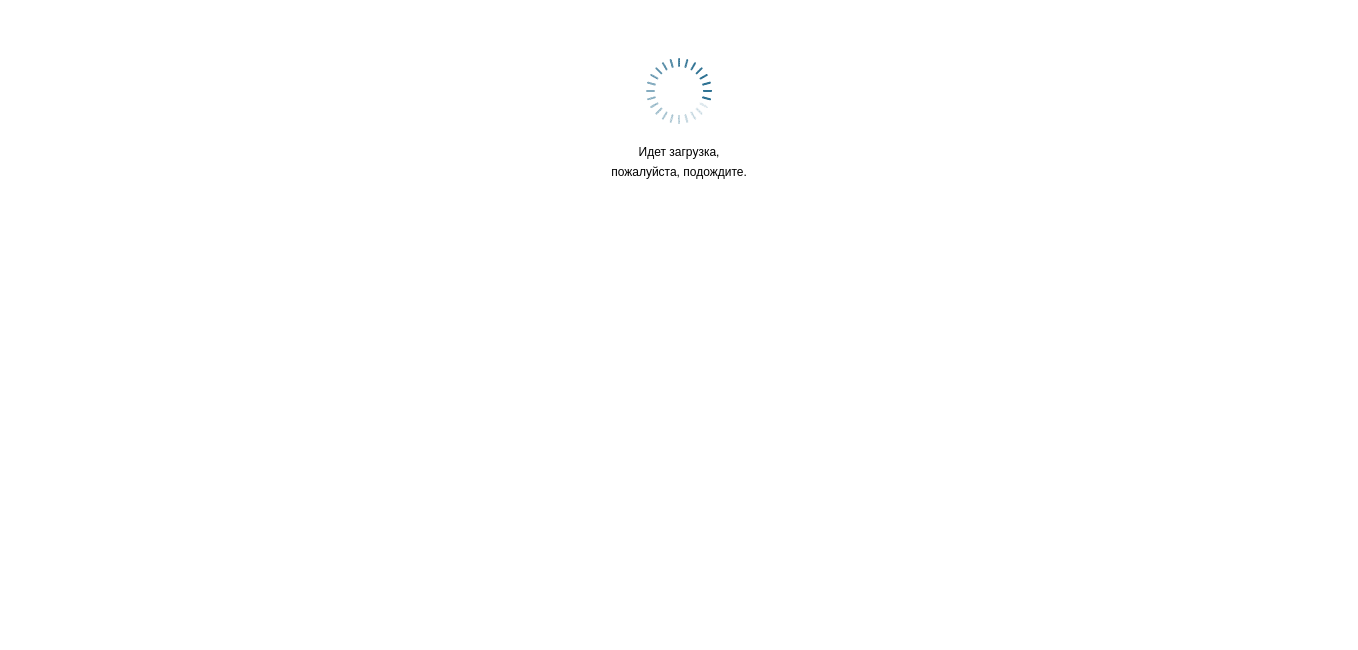 scroll, scrollTop: 0, scrollLeft: 0, axis: both 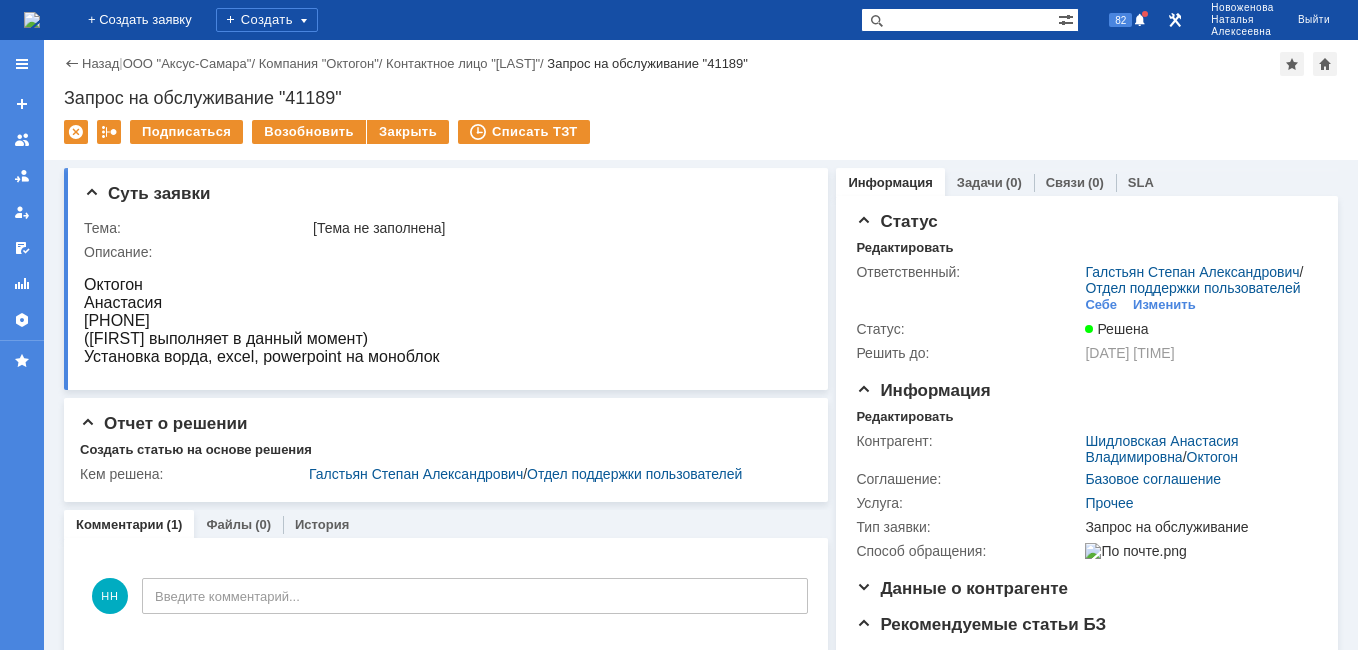 click at bounding box center [32, 20] 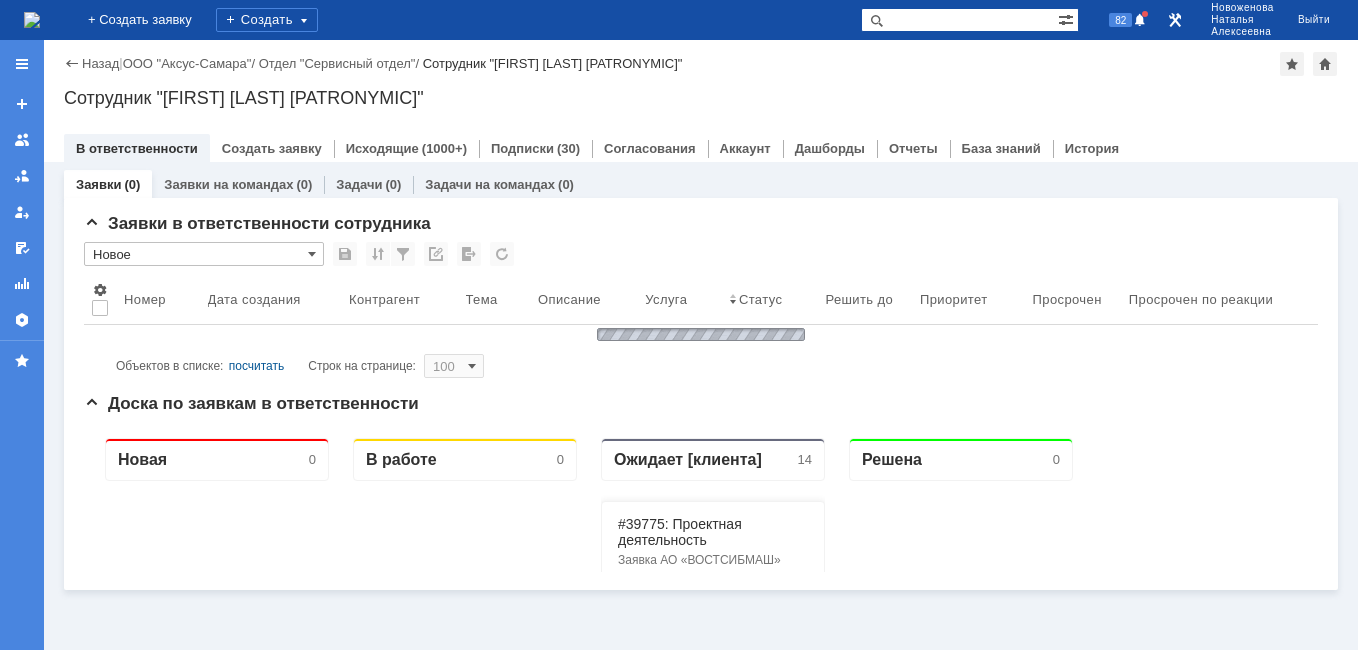 scroll, scrollTop: 0, scrollLeft: 0, axis: both 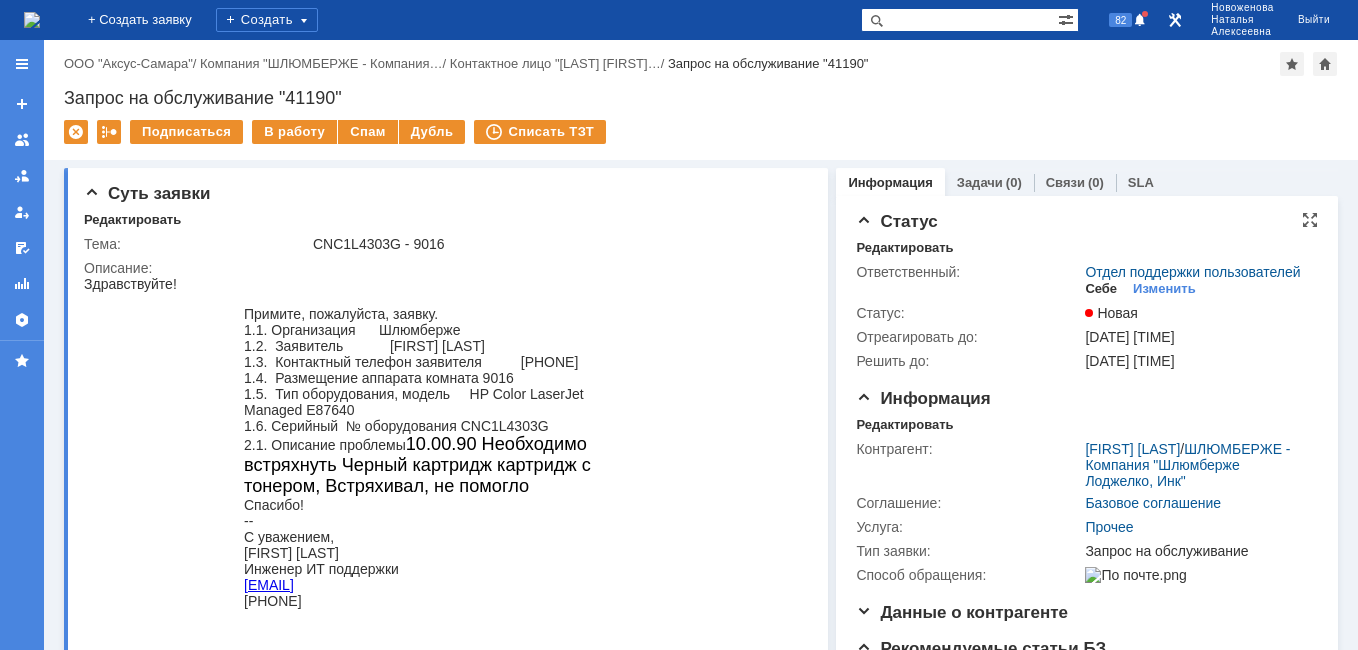 click on "Себе" at bounding box center (1101, 289) 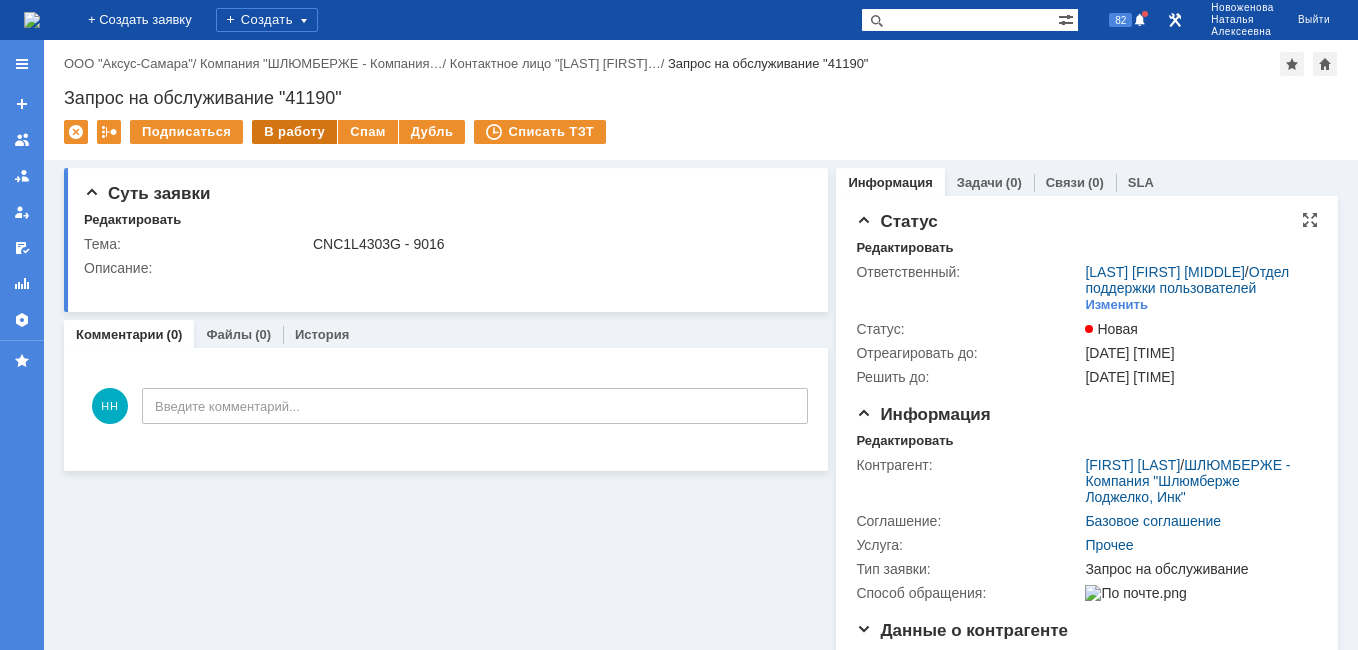 scroll, scrollTop: 0, scrollLeft: 0, axis: both 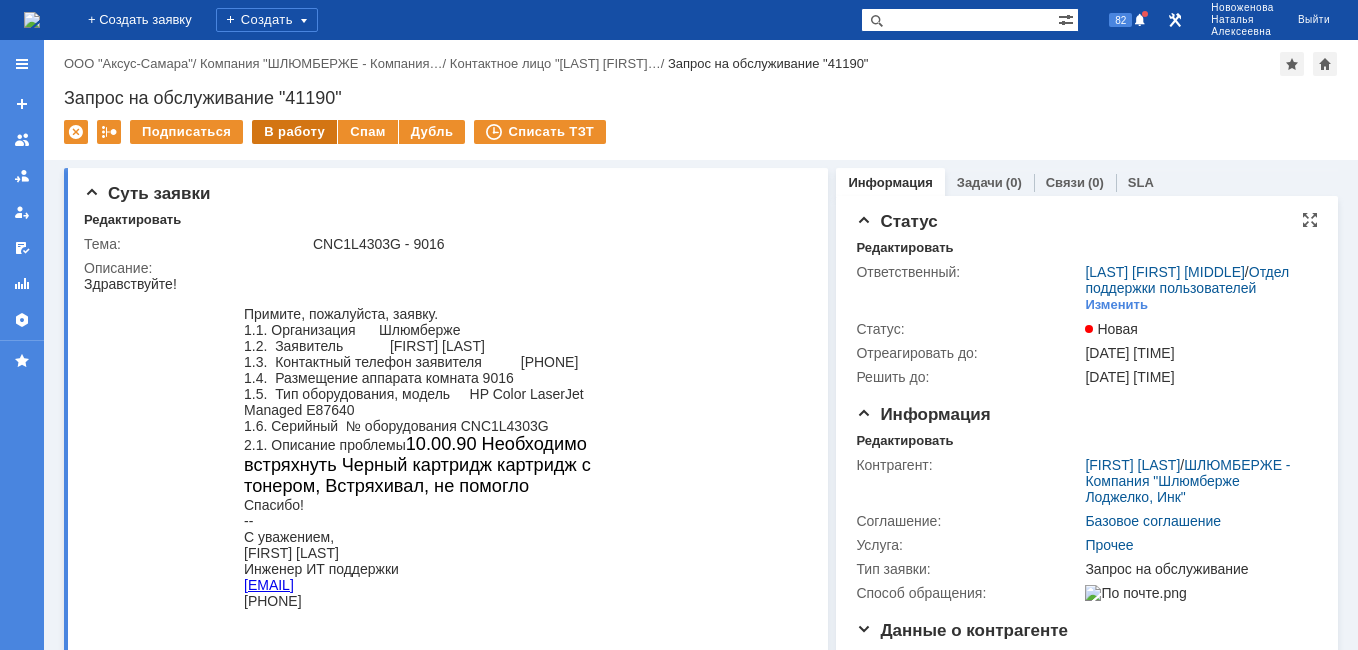 click on "В работу" at bounding box center (294, 132) 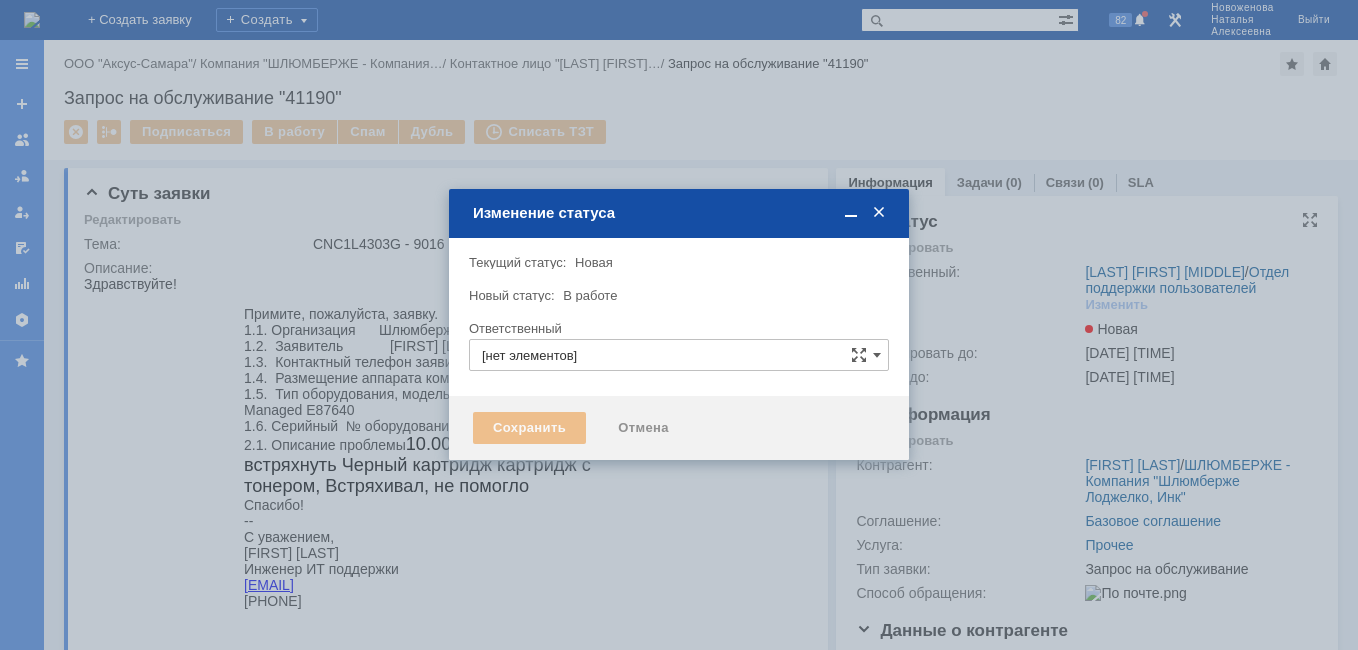 type on "[LAST] [FIRST] [PATRONYMIC]" 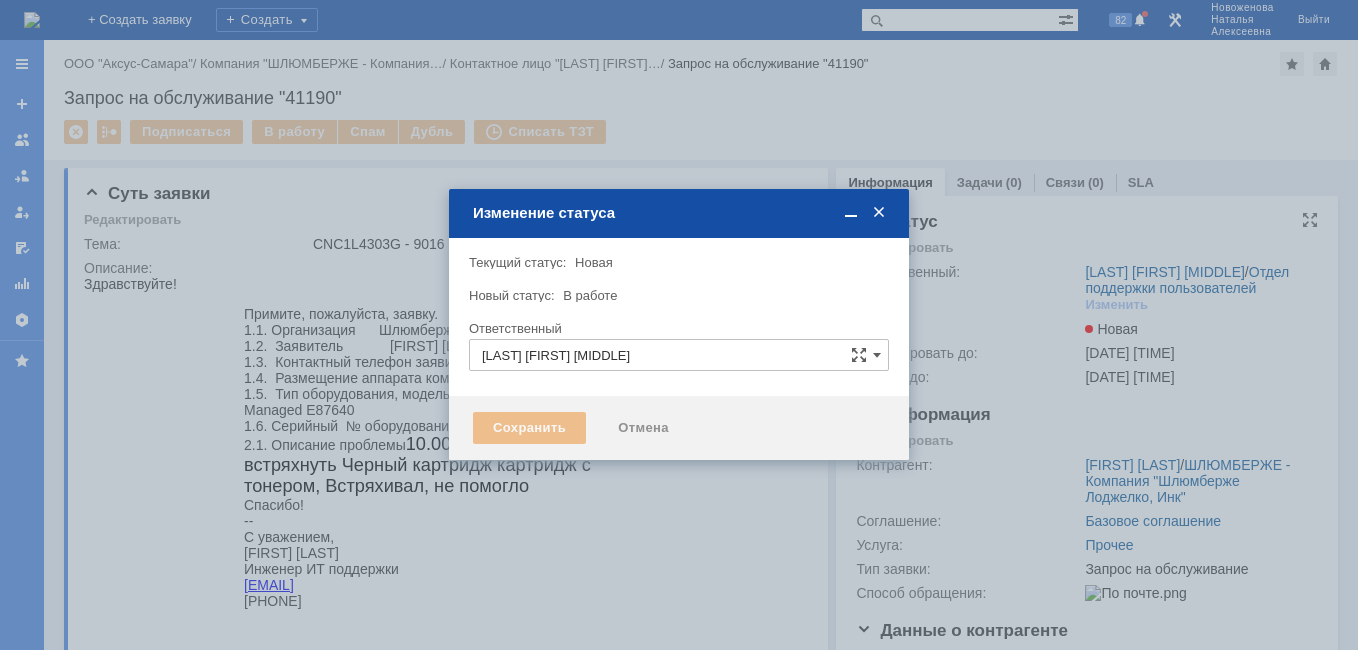 type 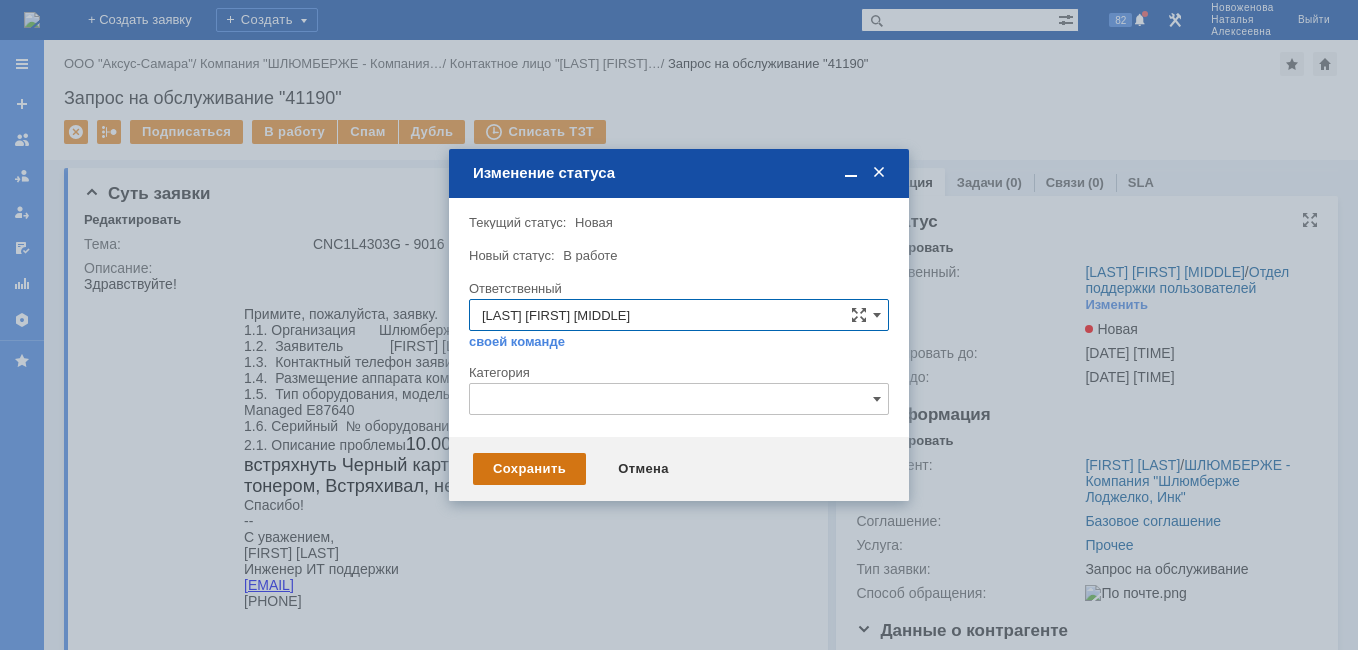 click on "Сохранить" at bounding box center (529, 469) 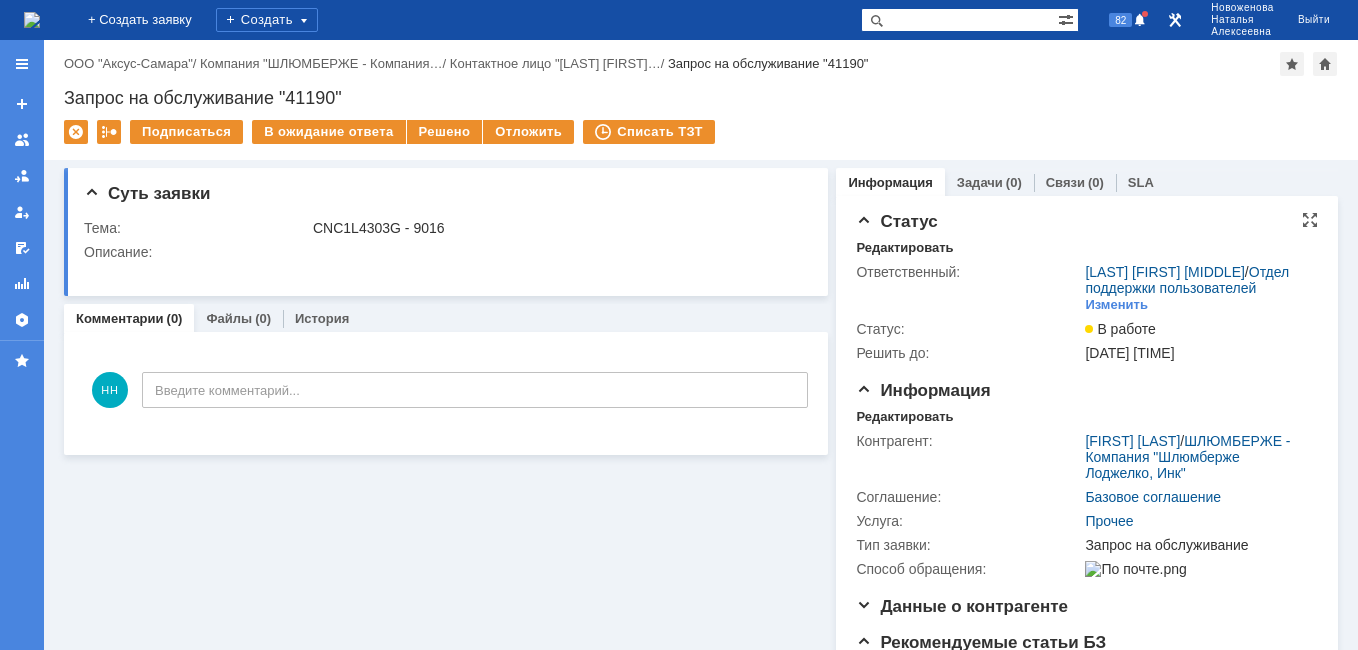 scroll, scrollTop: 0, scrollLeft: 0, axis: both 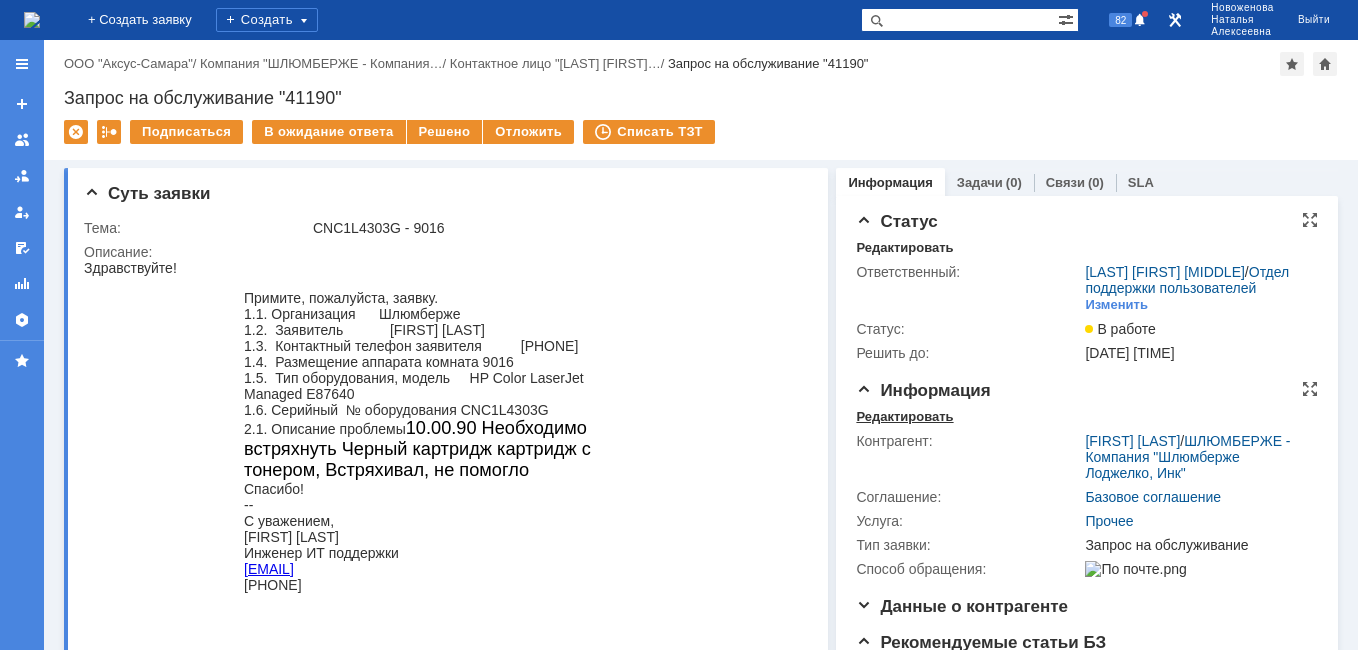click on "Редактировать" at bounding box center [904, 417] 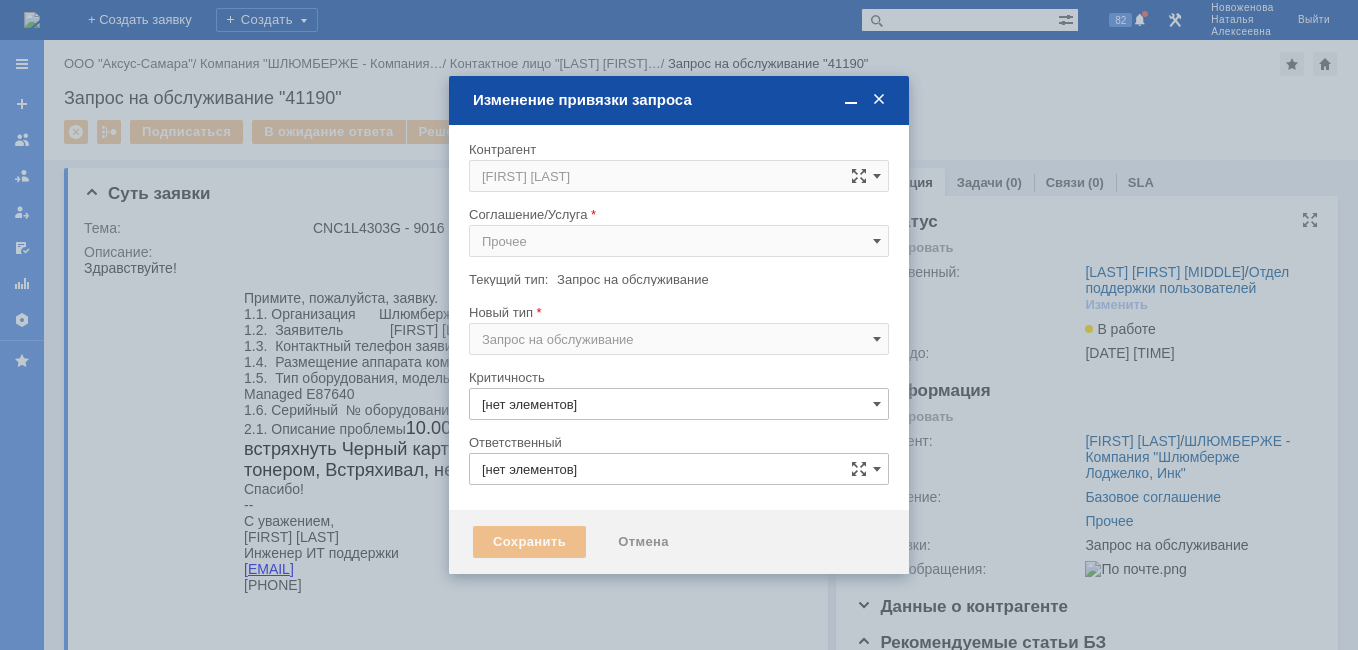 type on "3. Низкая" 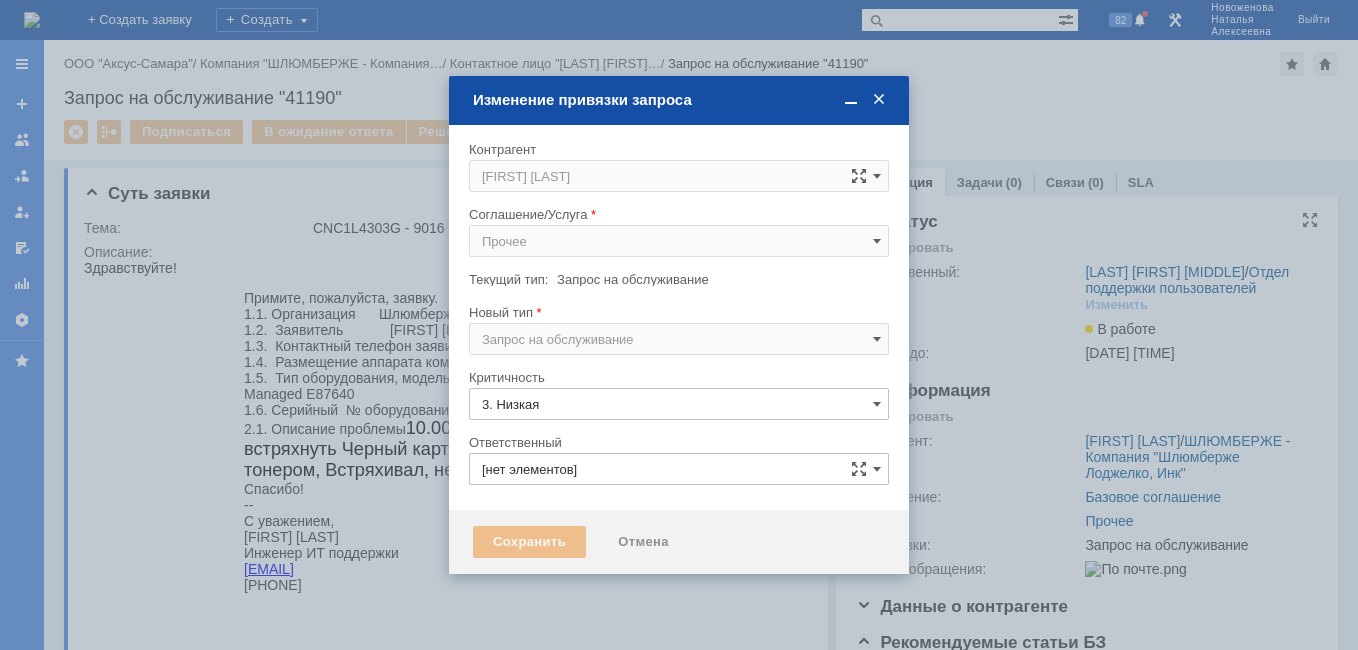 type on "[LAST] [FIRST] [PATRONYMIC]" 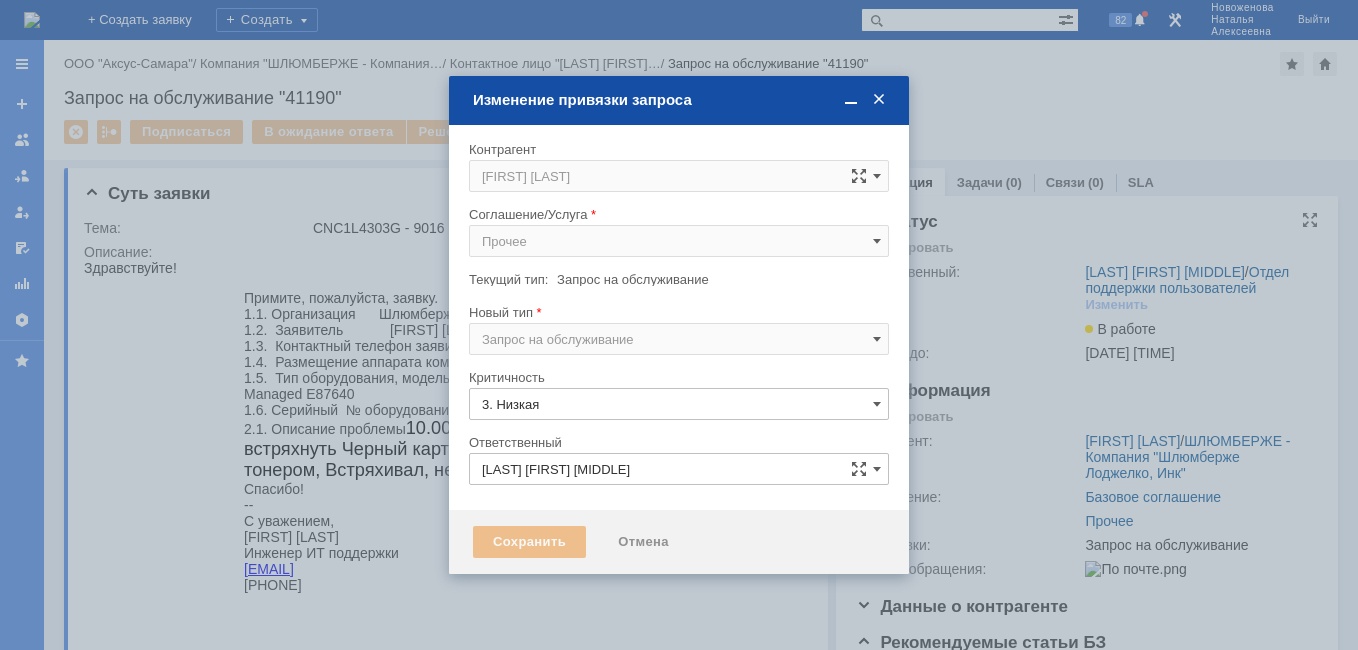 type on "[не указано]" 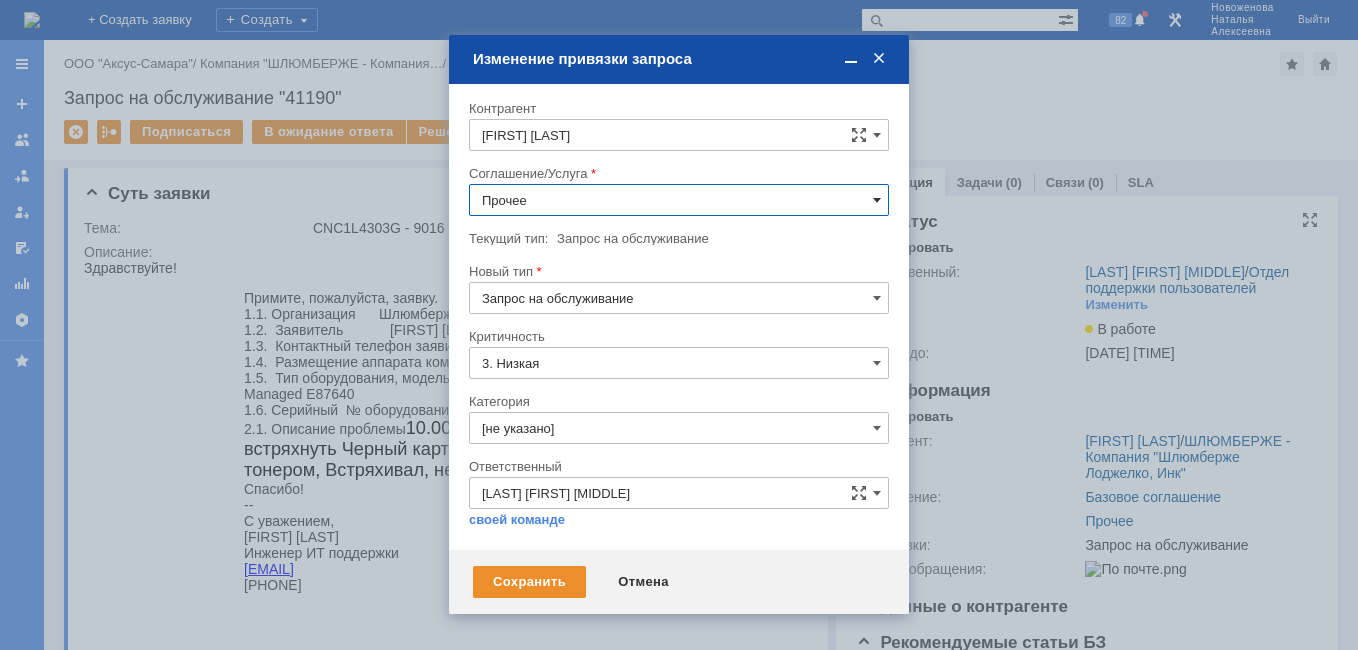 click at bounding box center (877, 200) 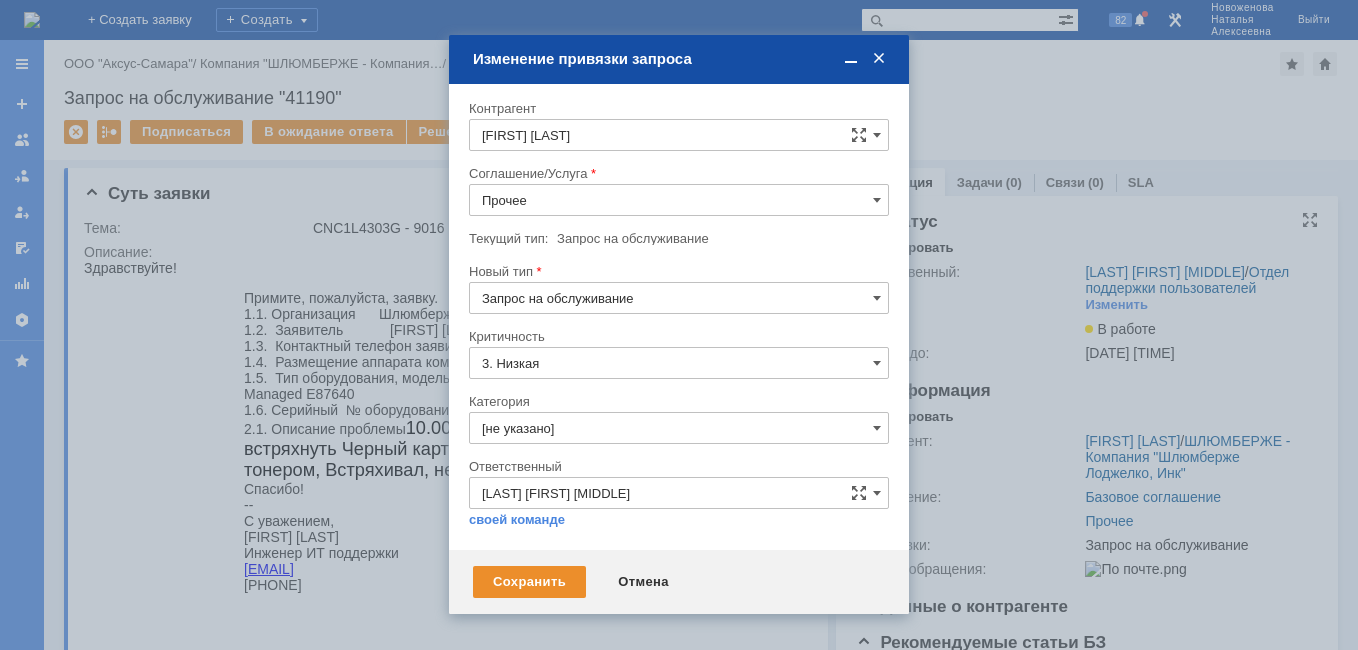 scroll, scrollTop: 200, scrollLeft: 0, axis: vertical 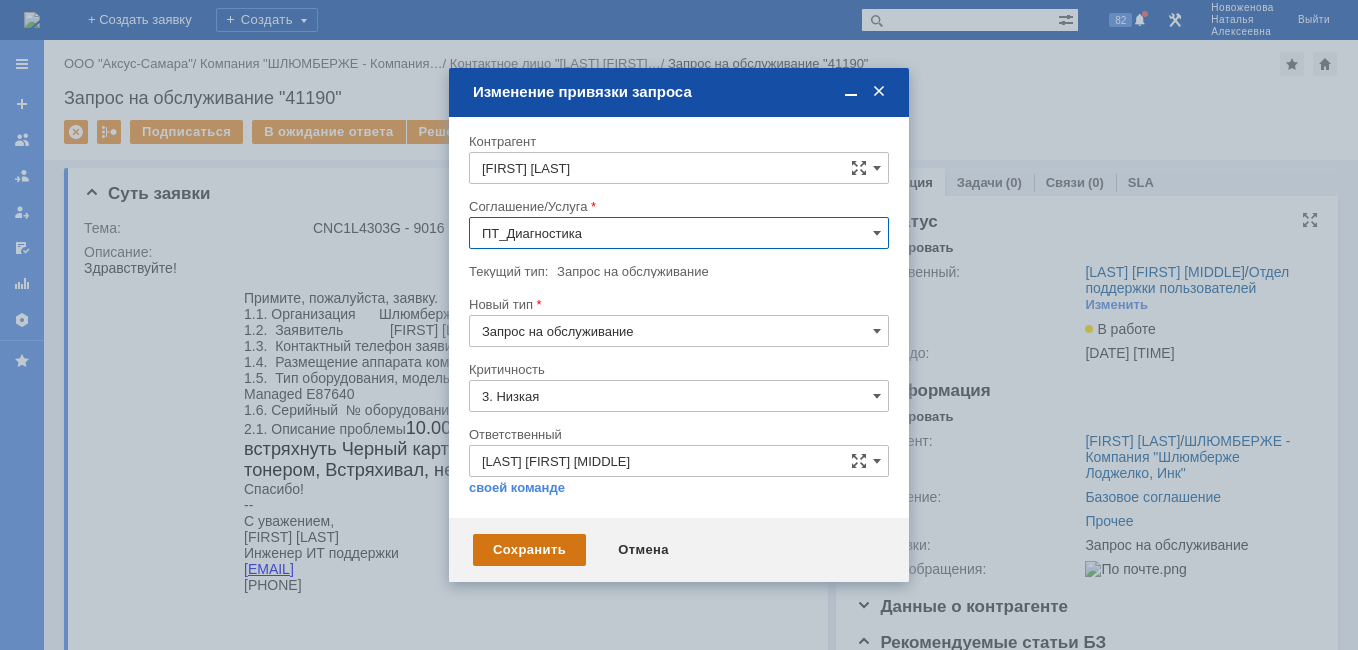 type on "ПТ_Диагностика" 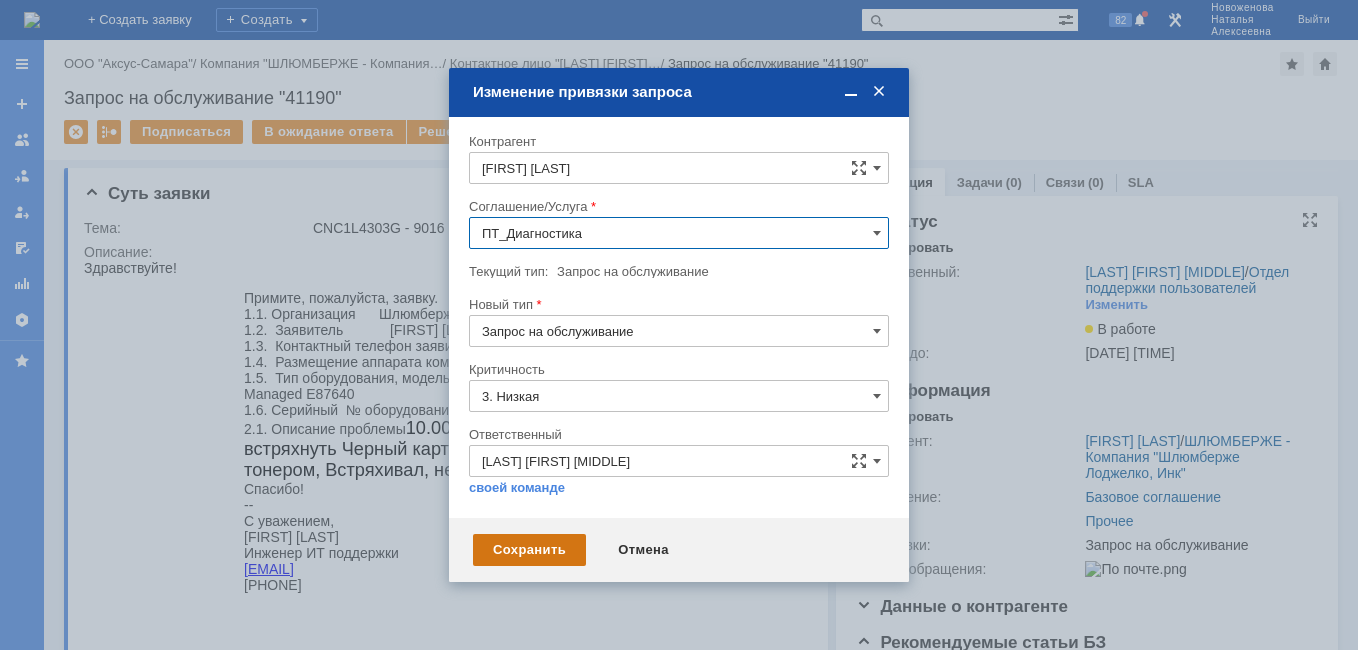 click on "Сохранить" at bounding box center (529, 550) 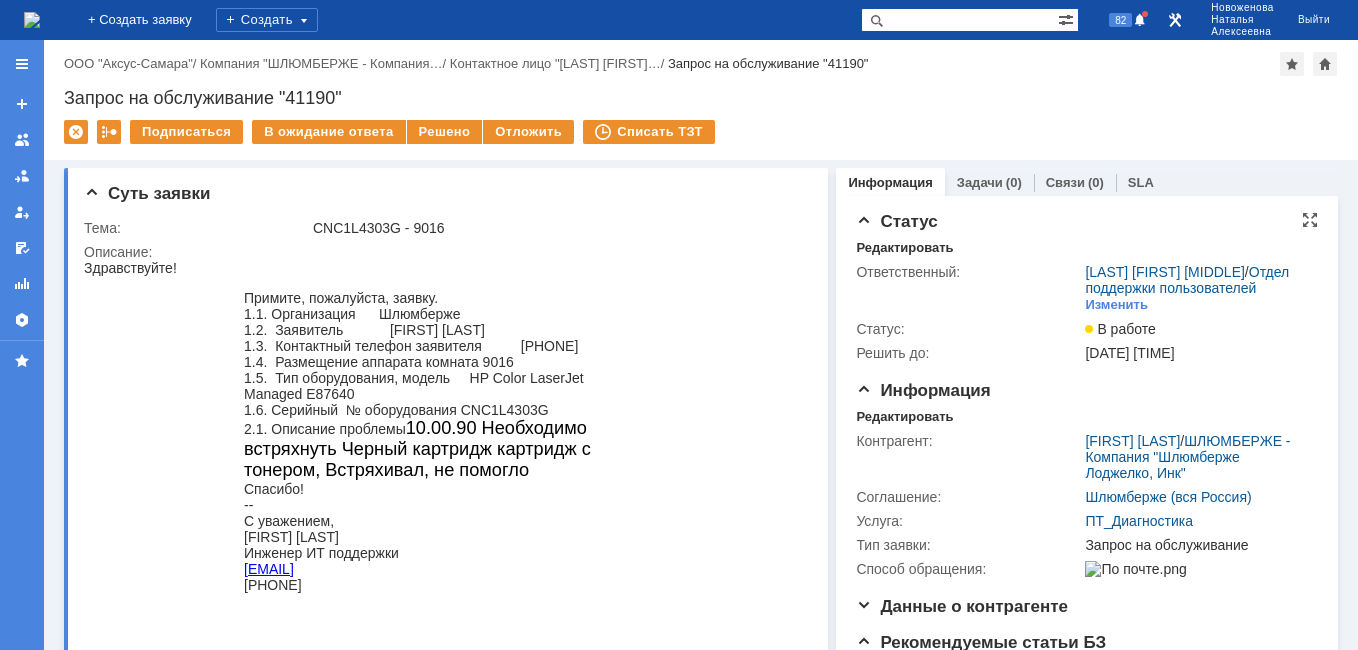 scroll, scrollTop: 0, scrollLeft: 0, axis: both 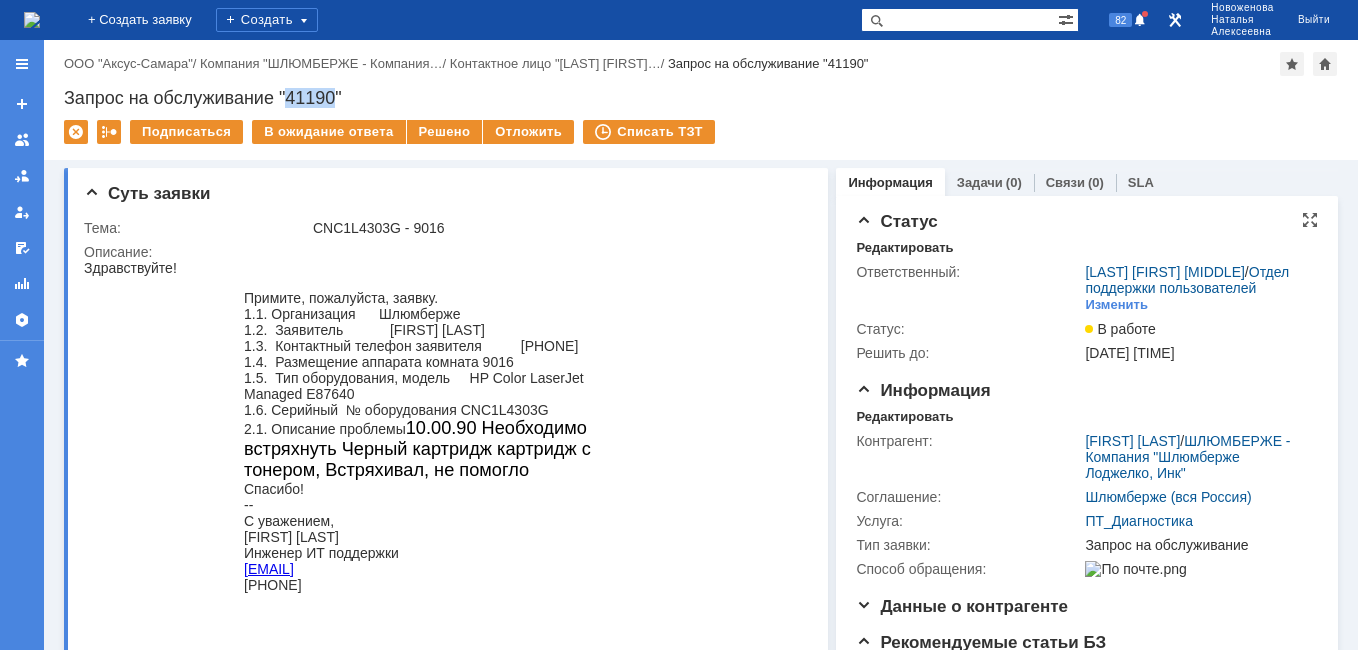 drag, startPoint x: 338, startPoint y: 95, endPoint x: 287, endPoint y: 95, distance: 51 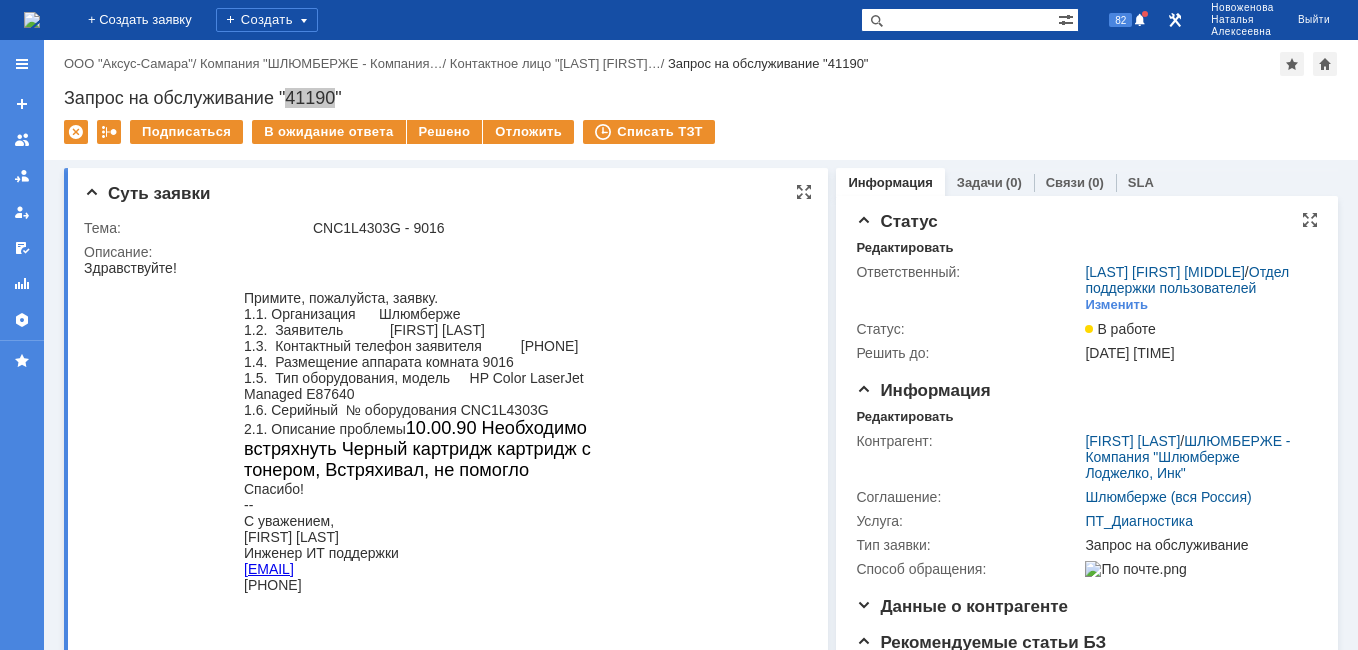 drag, startPoint x: 547, startPoint y: 415, endPoint x: 459, endPoint y: 416, distance: 88.005684 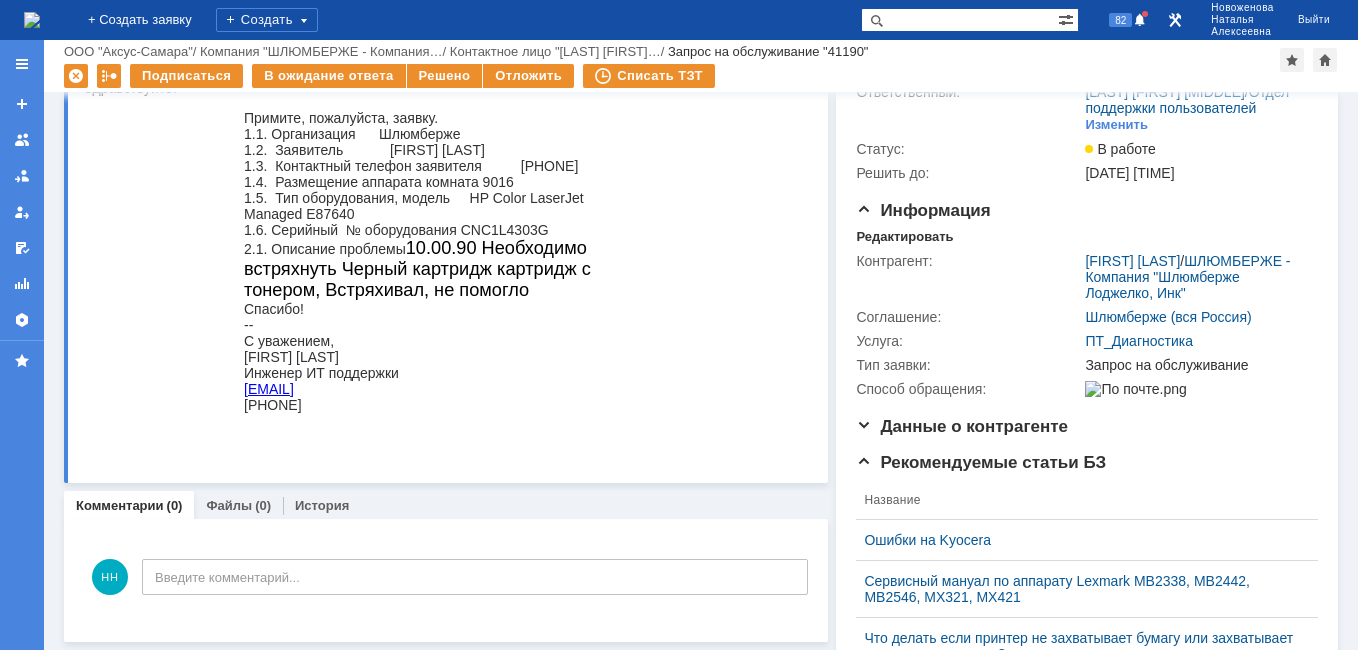 scroll, scrollTop: 400, scrollLeft: 0, axis: vertical 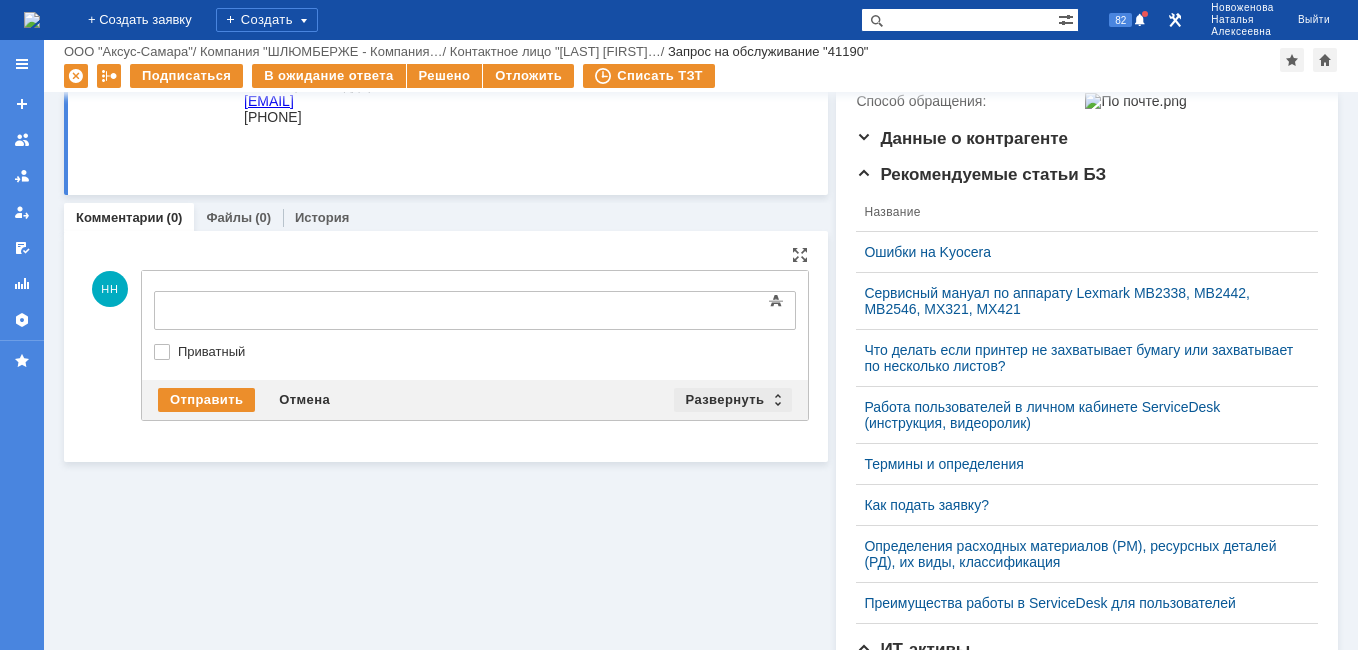 click on "Развернуть" at bounding box center (733, 400) 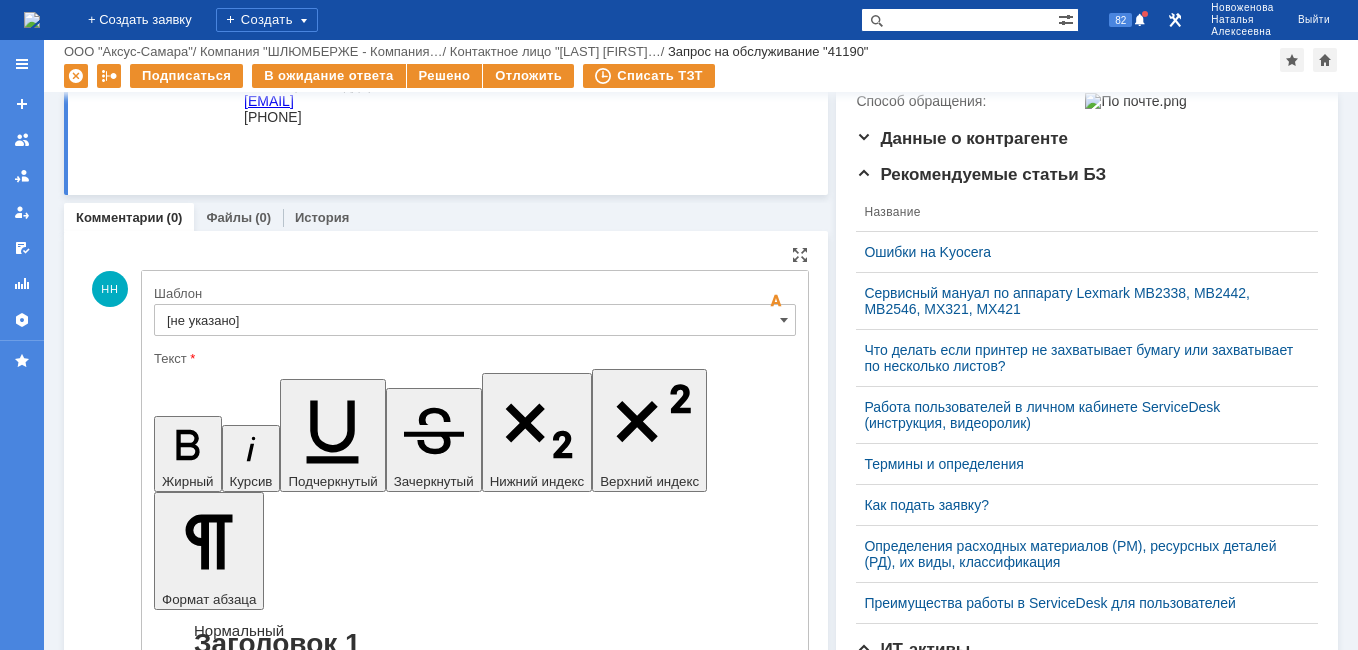 scroll, scrollTop: 0, scrollLeft: 0, axis: both 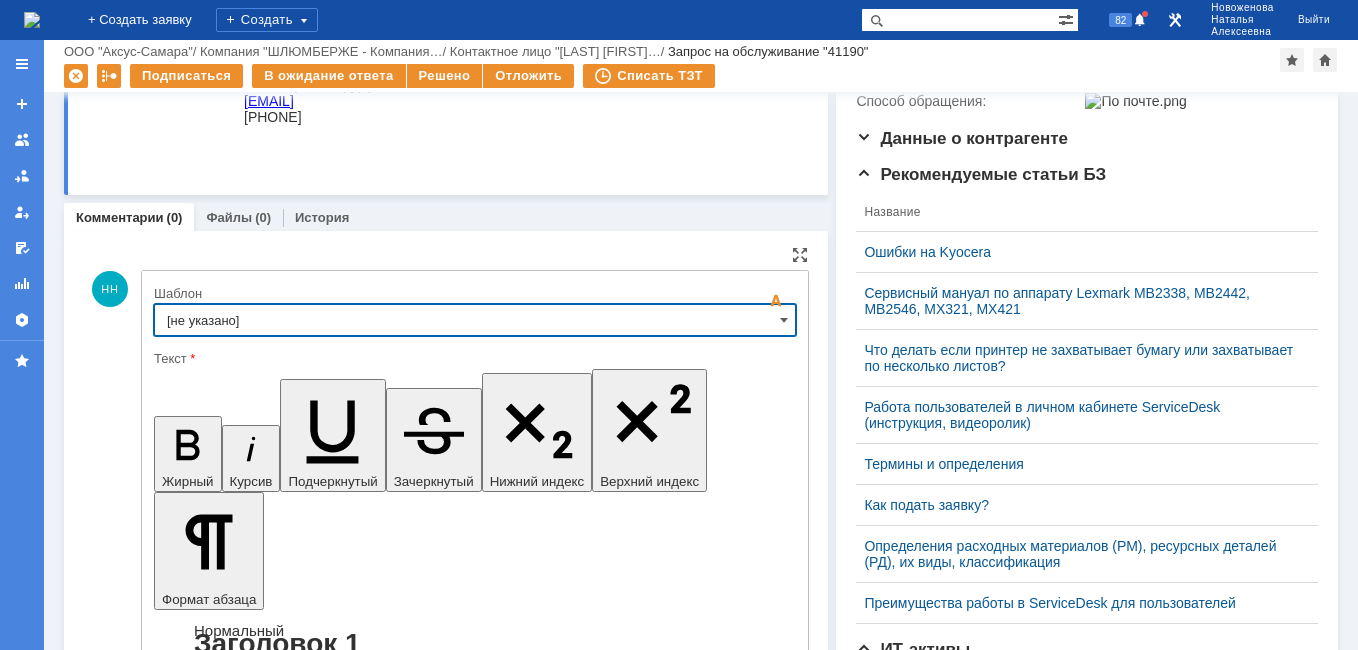 click on "[не указано]" at bounding box center [475, 320] 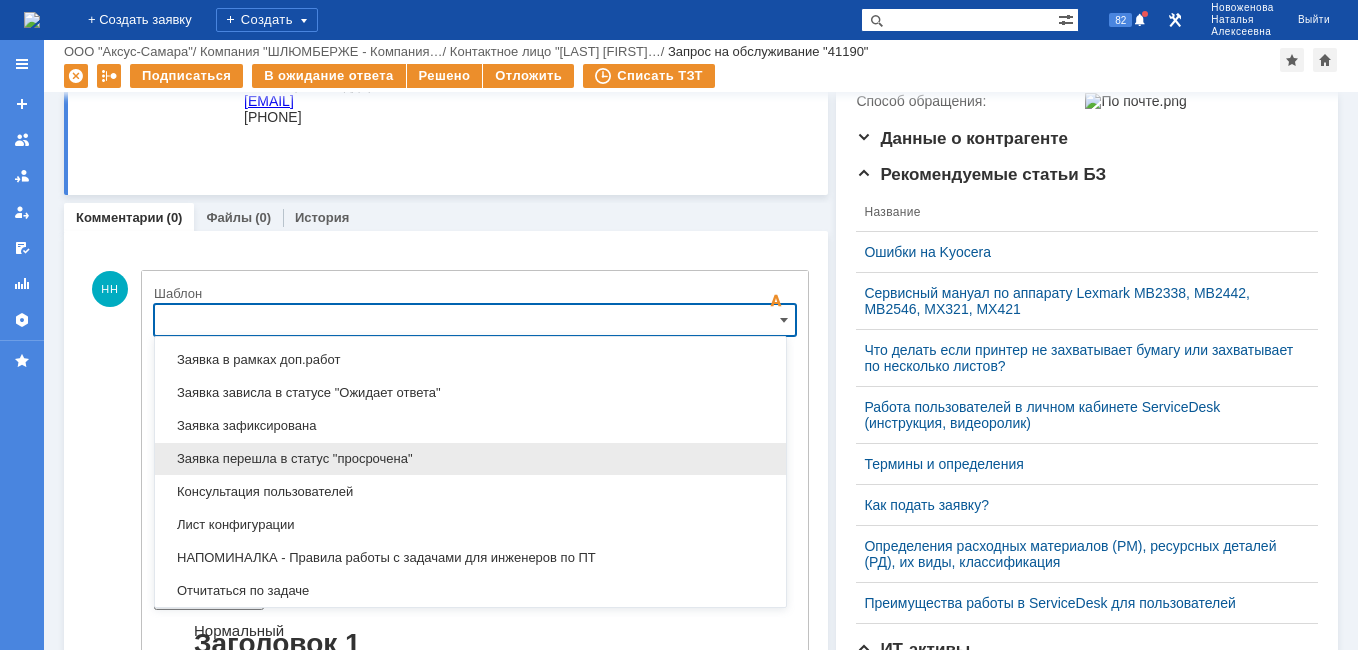 scroll, scrollTop: 987, scrollLeft: 0, axis: vertical 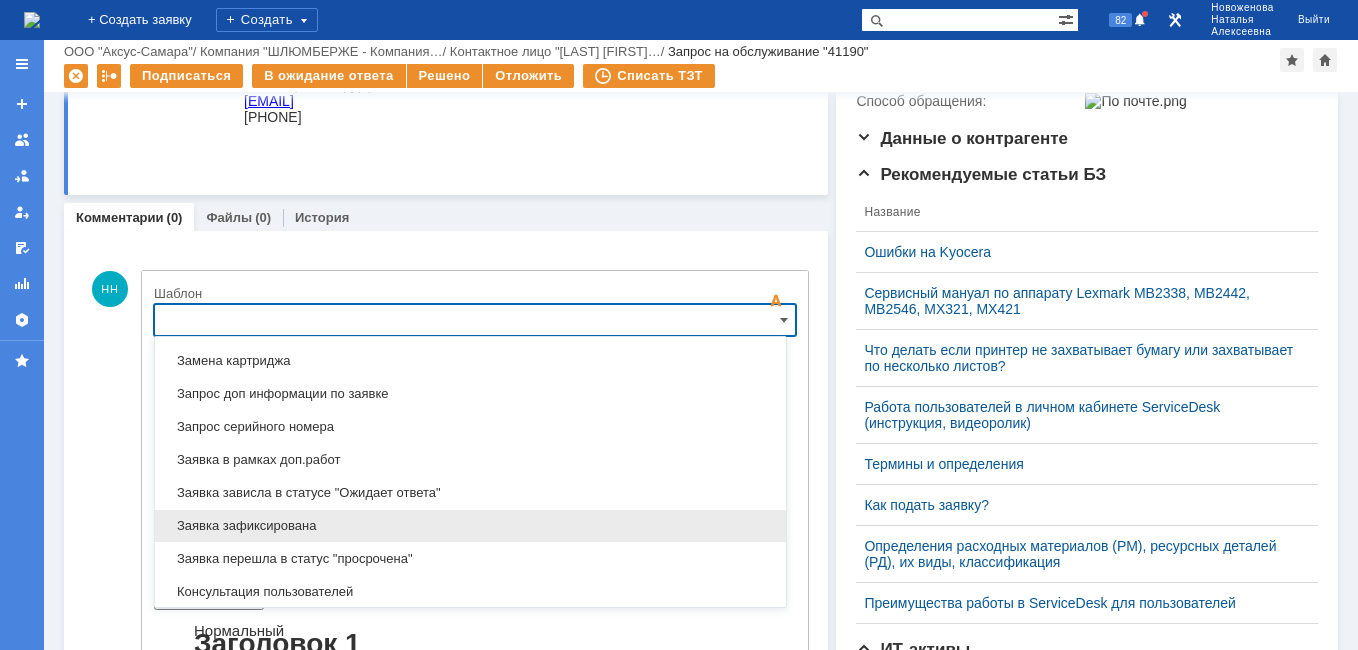 click on "Заявка зафиксирована" at bounding box center [470, 526] 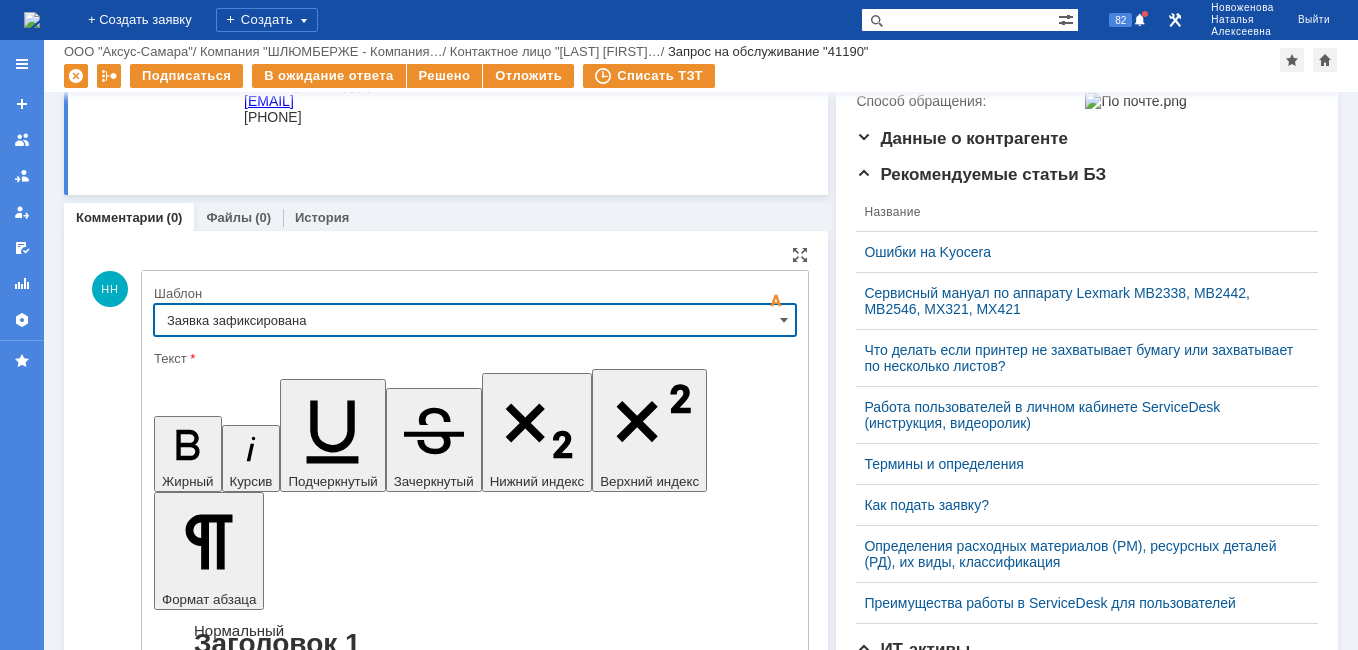 type on "Заявка зафиксирована" 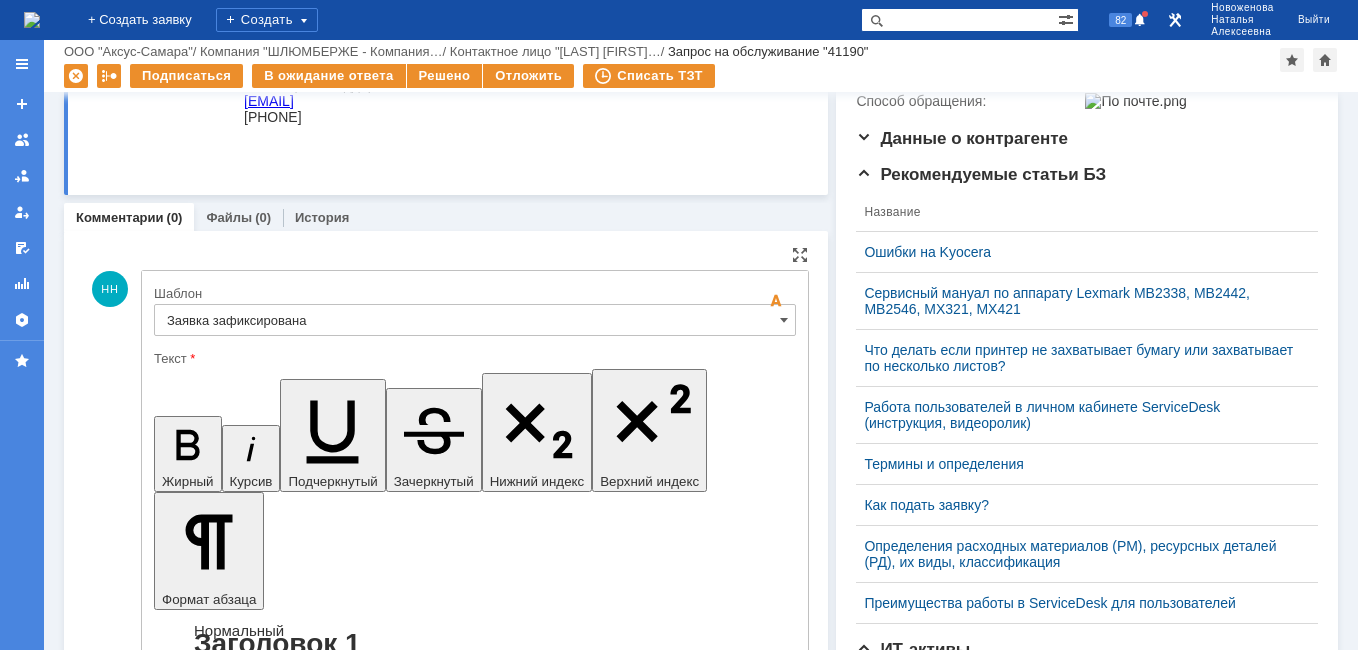 drag, startPoint x: 589, startPoint y: 4984, endPoint x: 195, endPoint y: 4973, distance: 394.15353 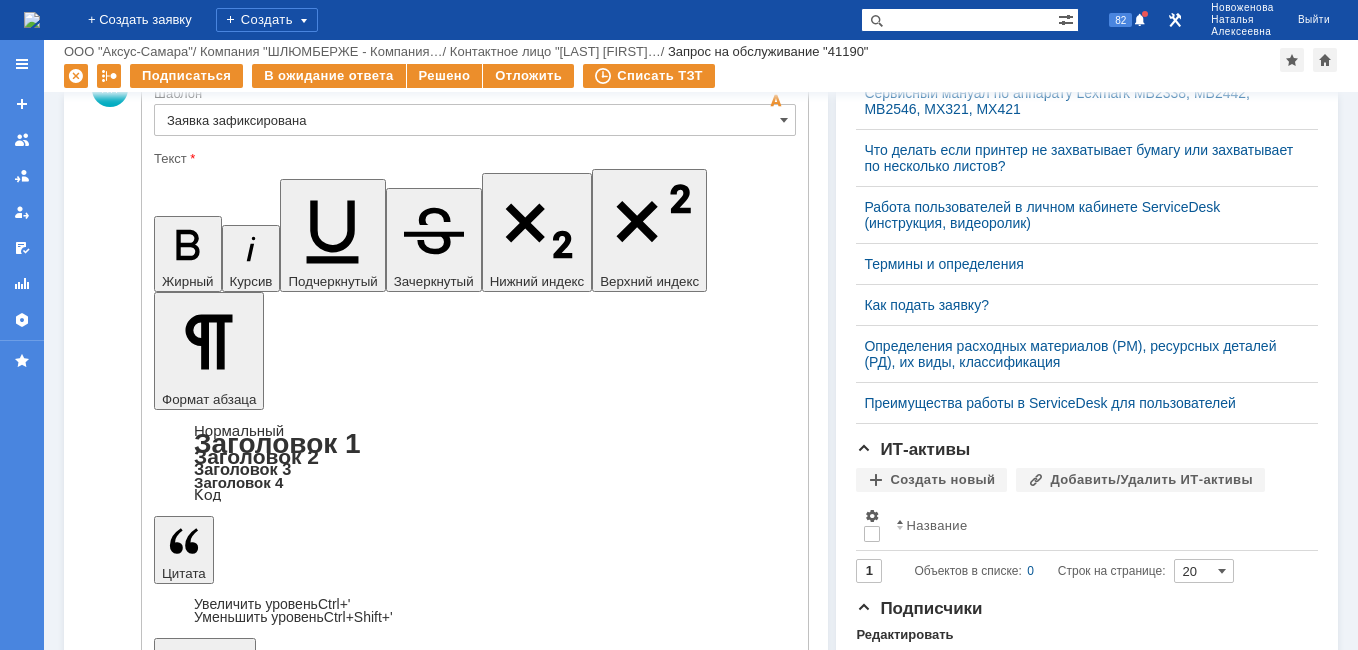 click on "Отправить" at bounding box center [206, 5035] 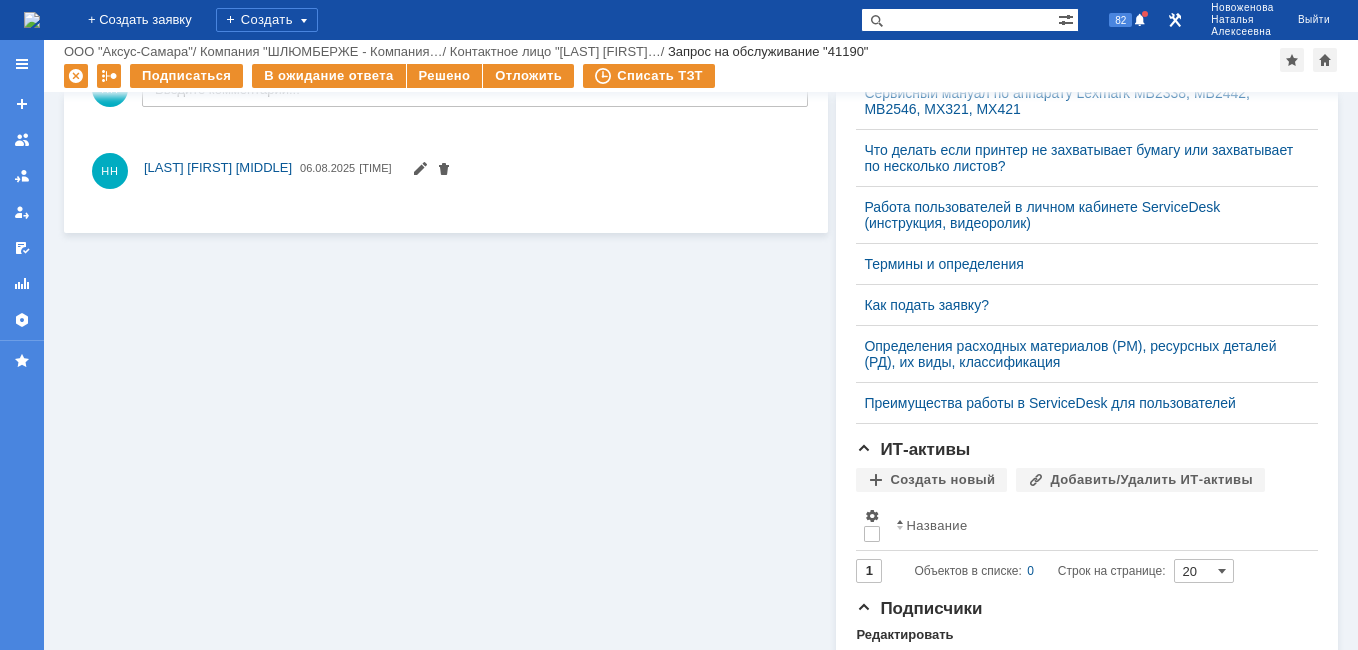 scroll, scrollTop: 0, scrollLeft: 0, axis: both 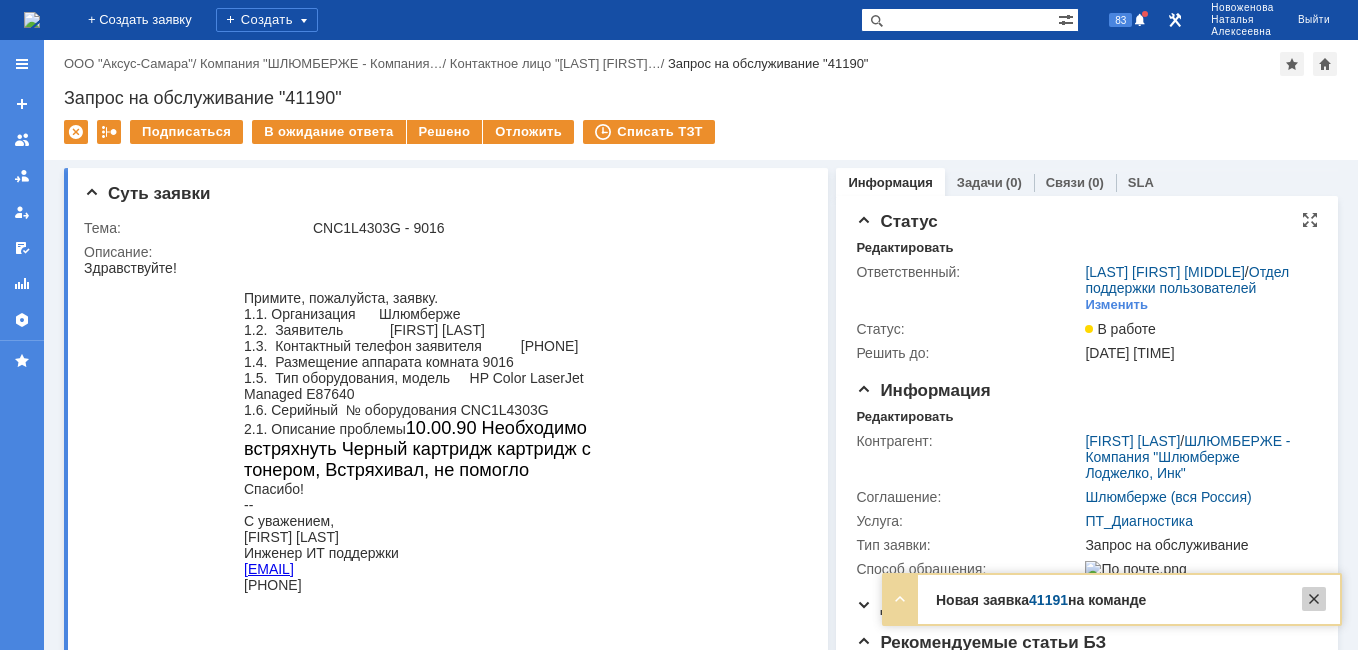 click at bounding box center (1314, 599) 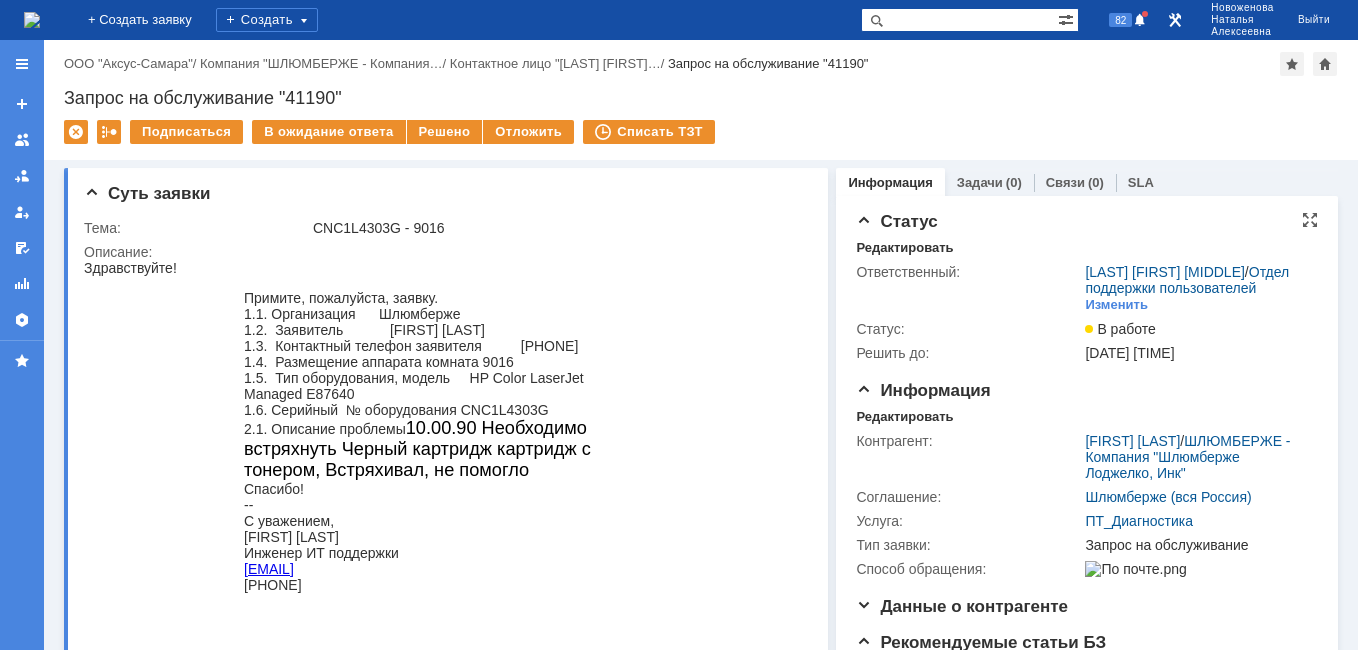 click at bounding box center (959, 20) 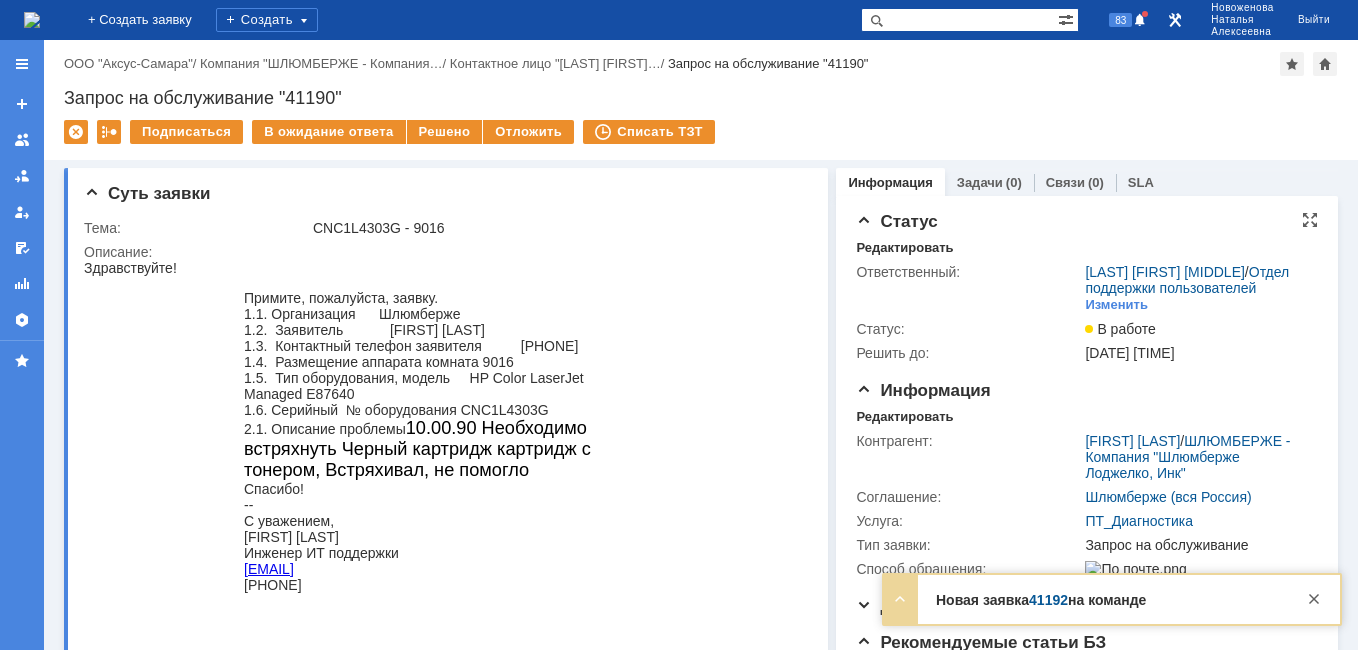 click on "41192" at bounding box center (1048, 600) 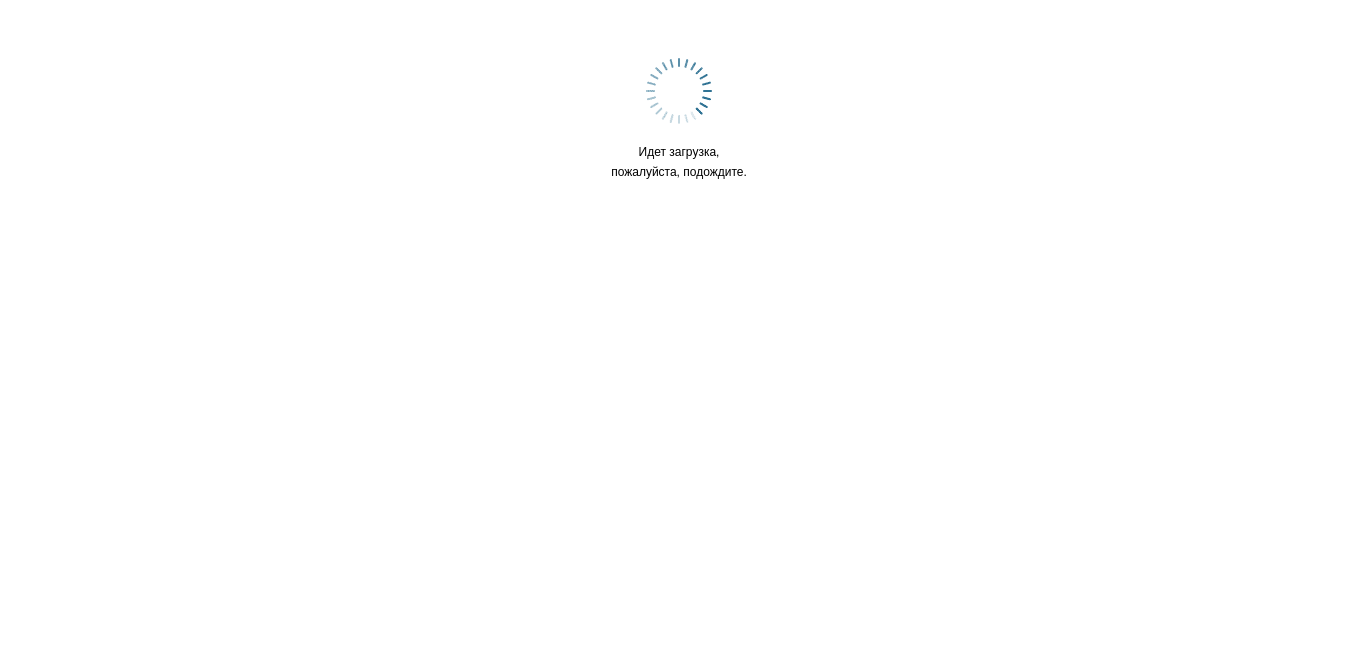 scroll, scrollTop: 0, scrollLeft: 0, axis: both 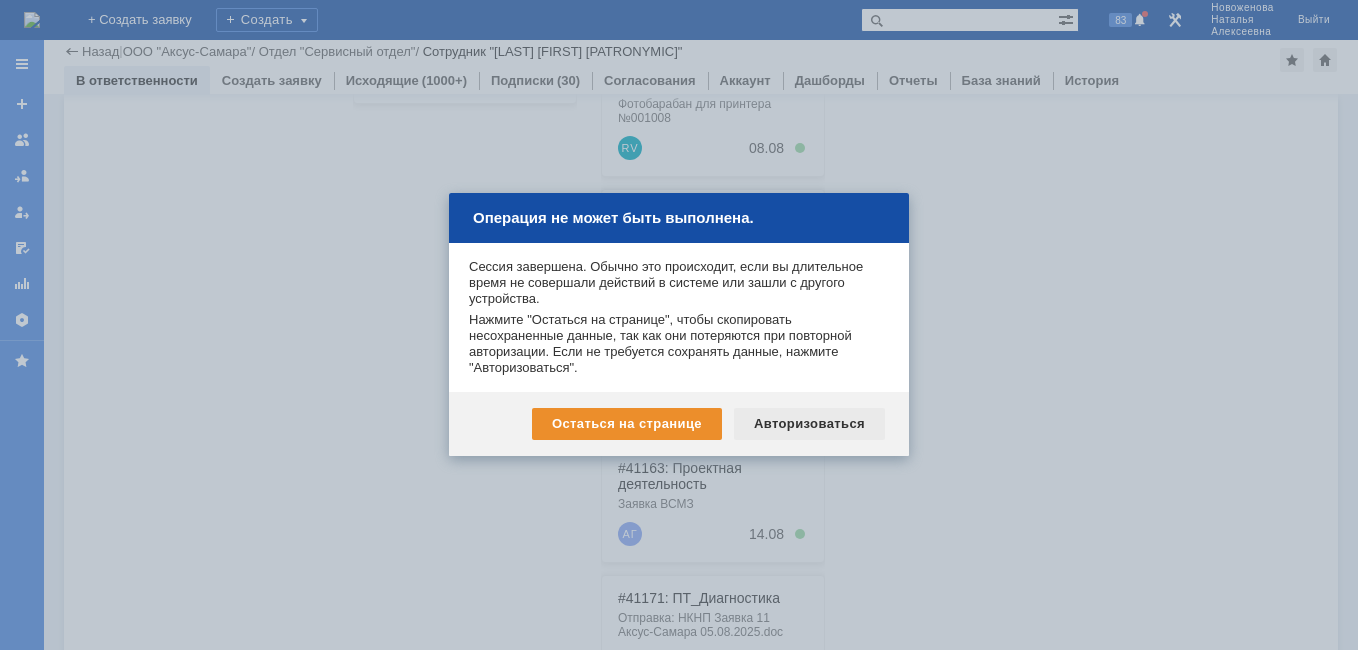 click on "Авторизоваться" at bounding box center [809, 424] 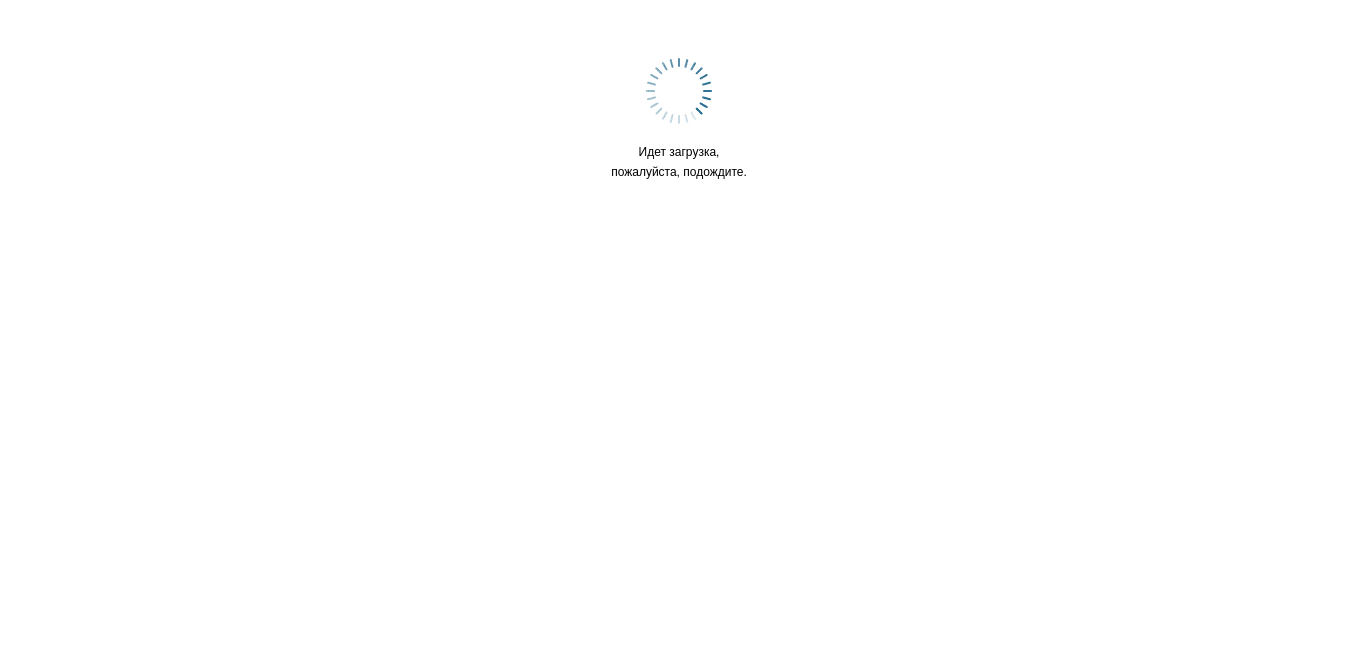 scroll, scrollTop: 0, scrollLeft: 0, axis: both 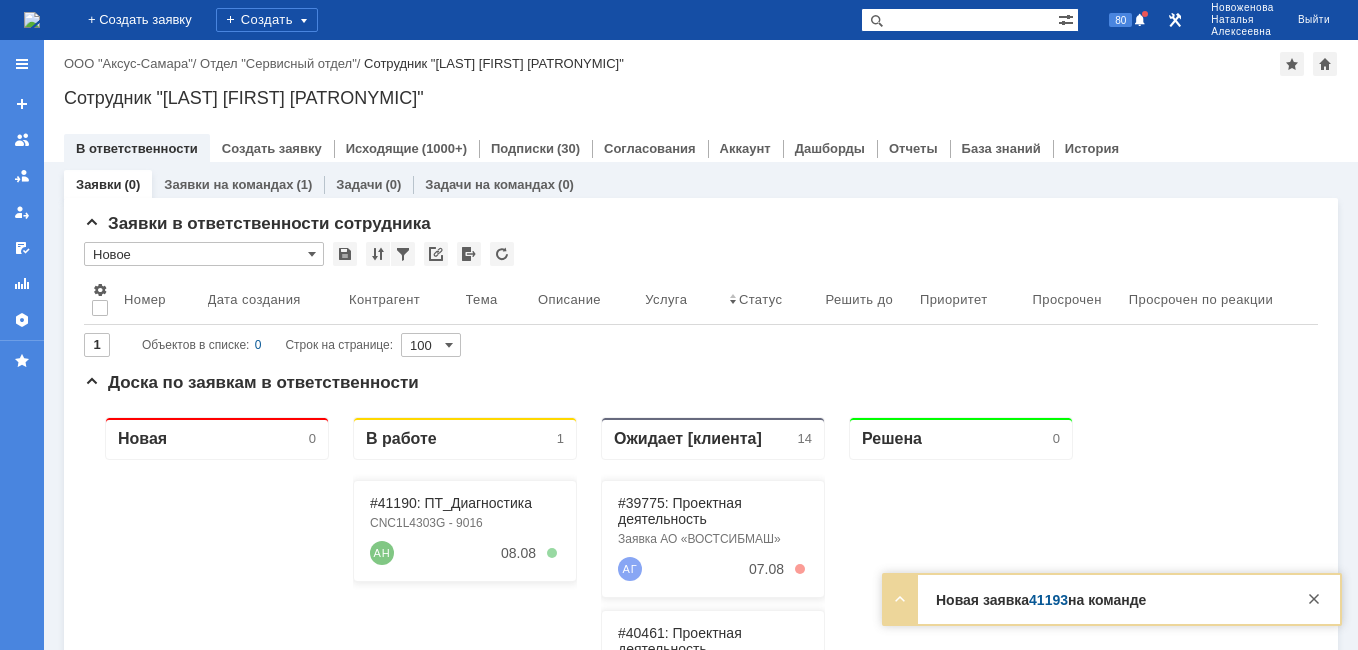 click on "41193" at bounding box center [1048, 600] 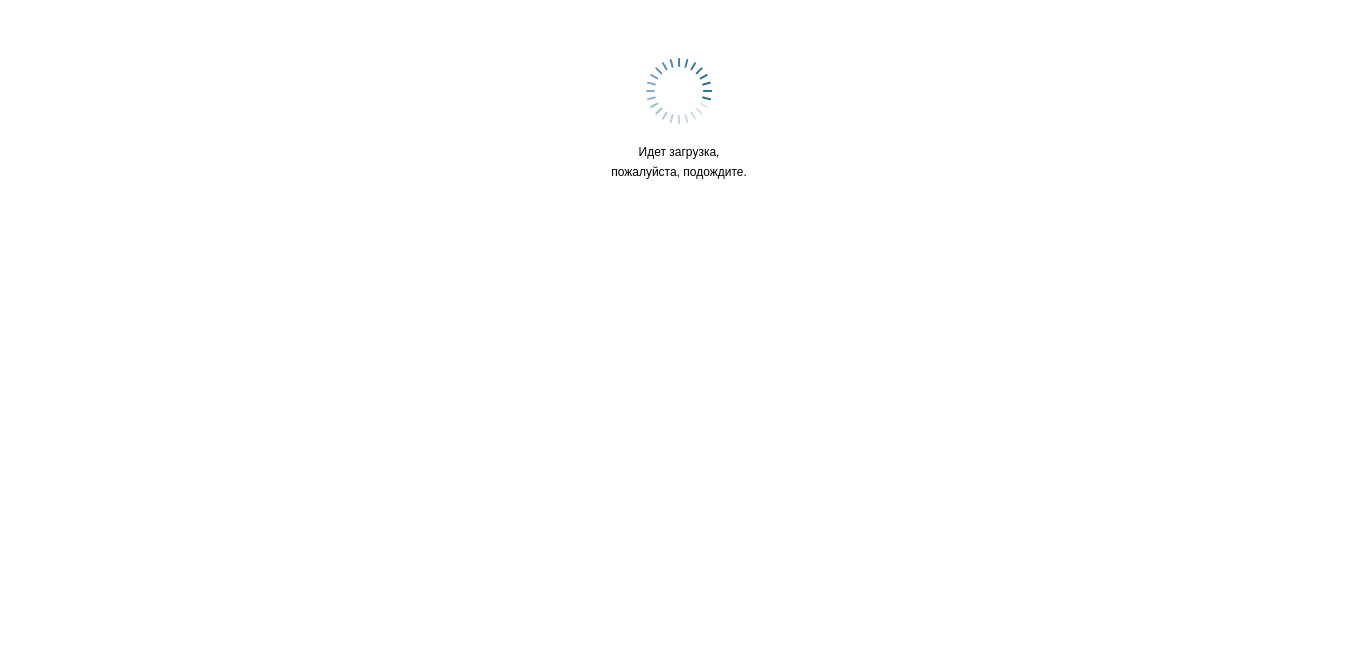 scroll, scrollTop: 0, scrollLeft: 0, axis: both 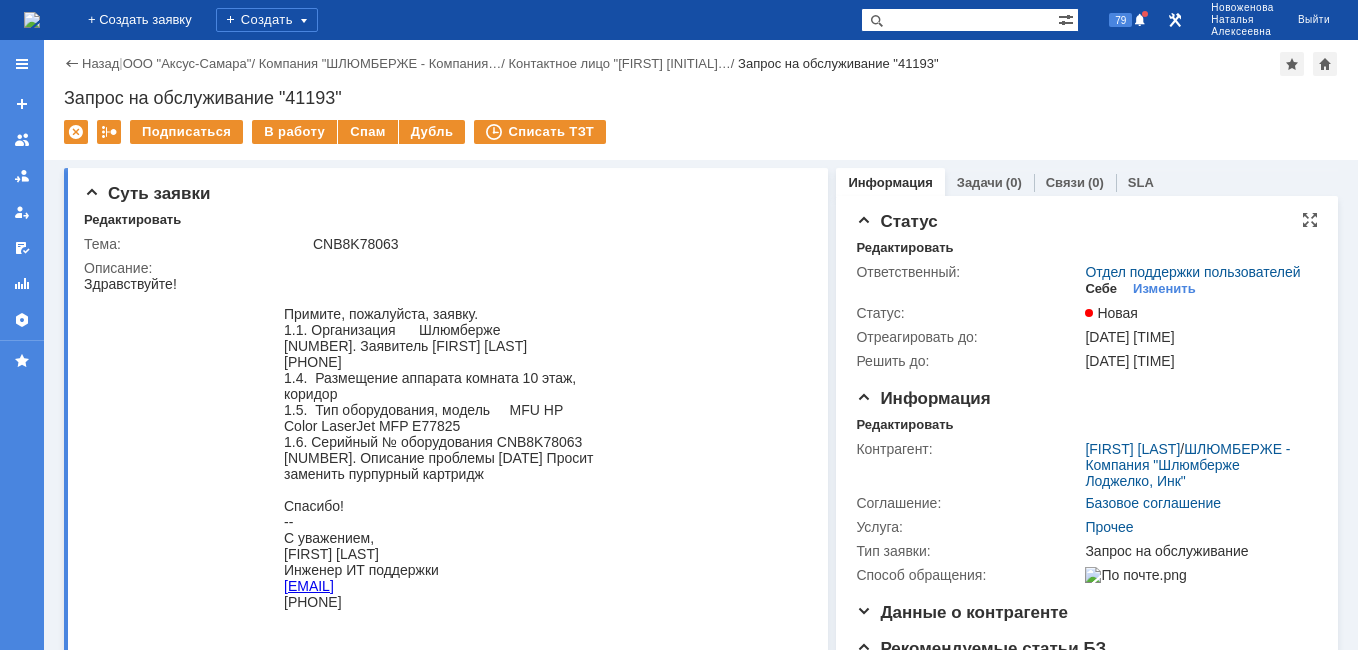 click on "Себе" at bounding box center [1101, 289] 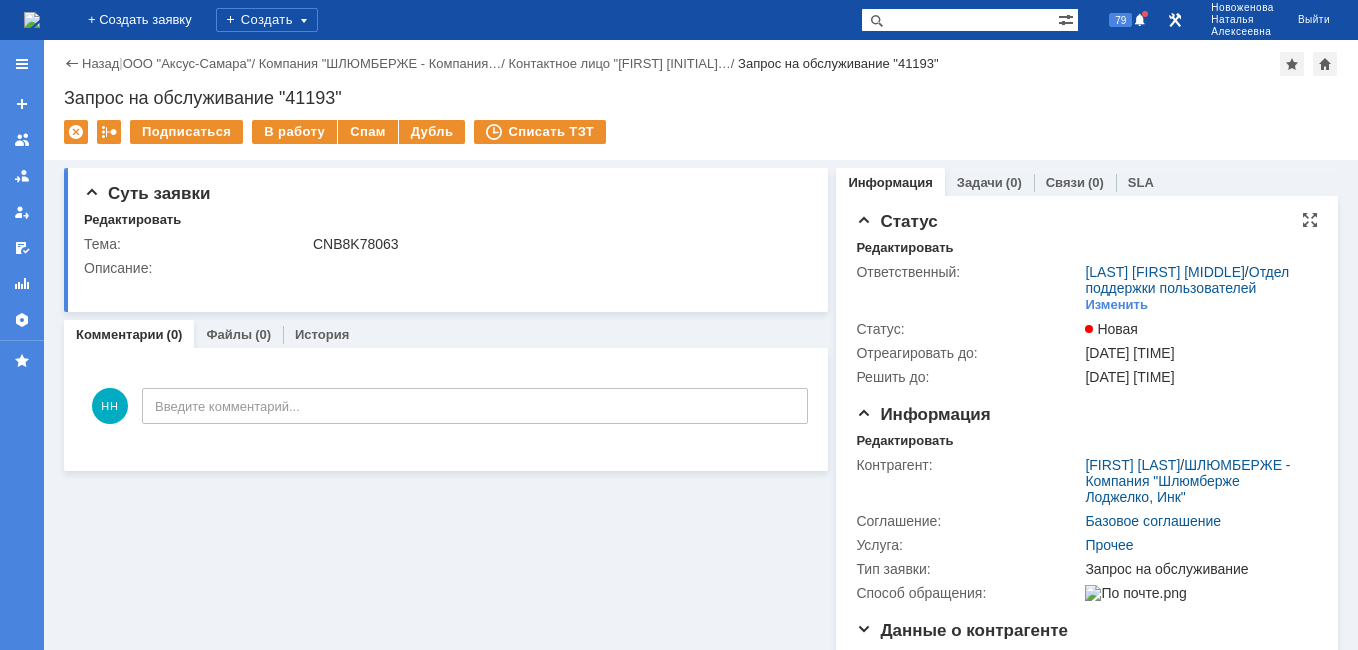 scroll, scrollTop: 0, scrollLeft: 0, axis: both 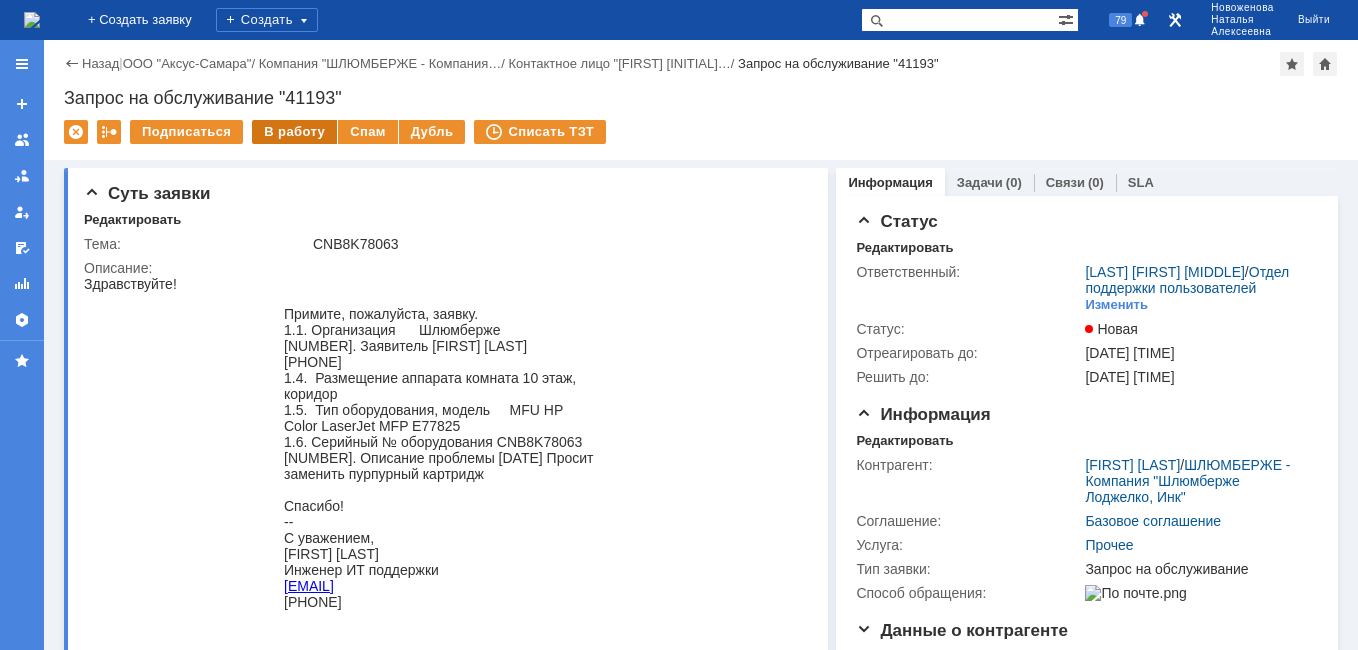 click on "В работу" at bounding box center (294, 132) 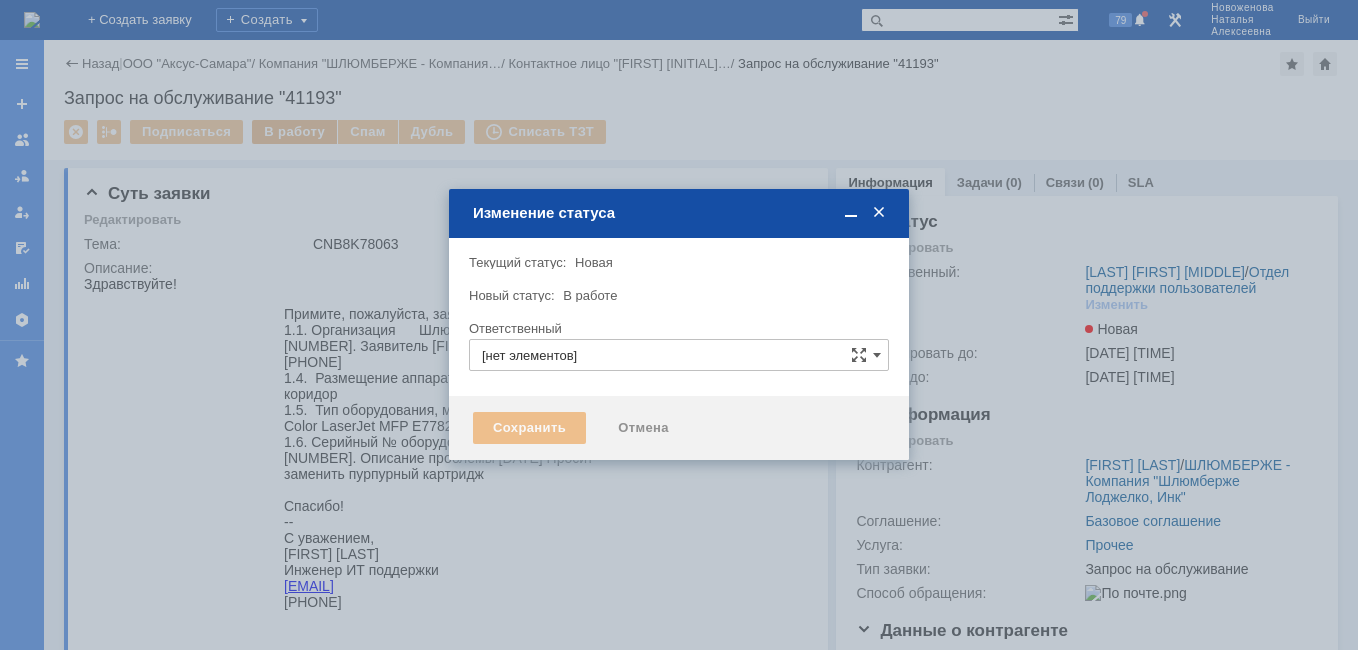 type on "[LAST] [FIRST] [PATRONYMIC]" 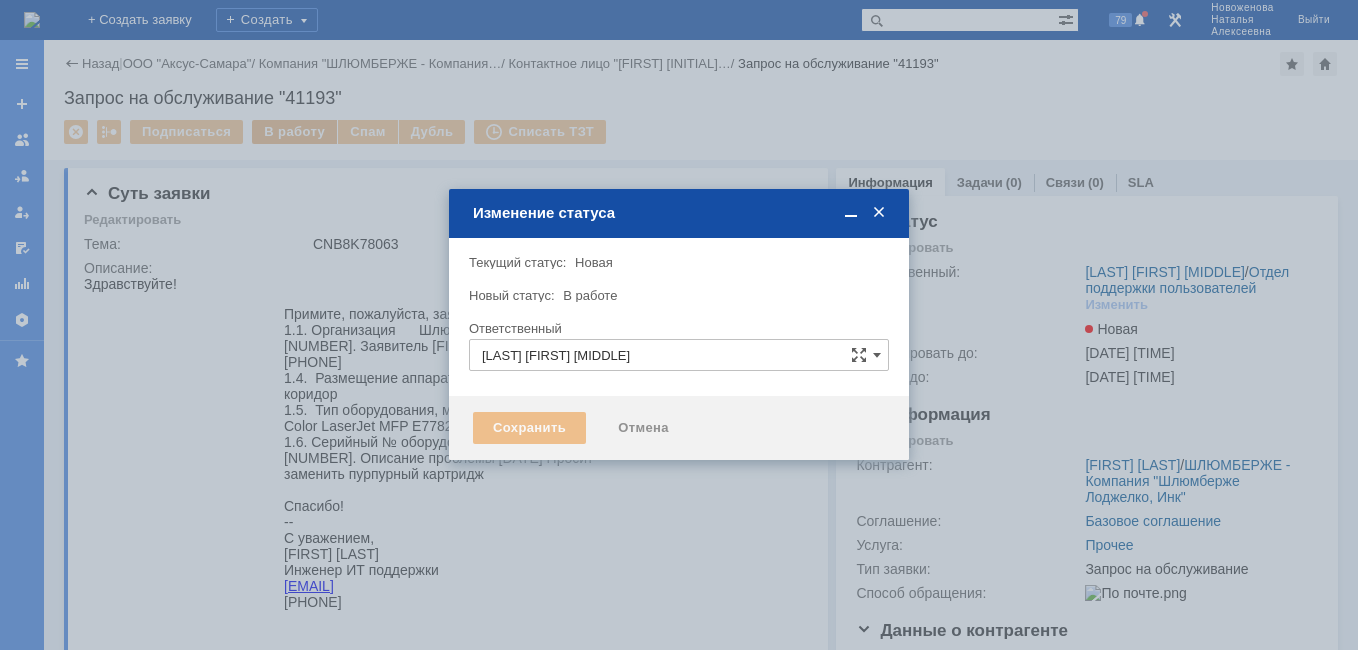 type 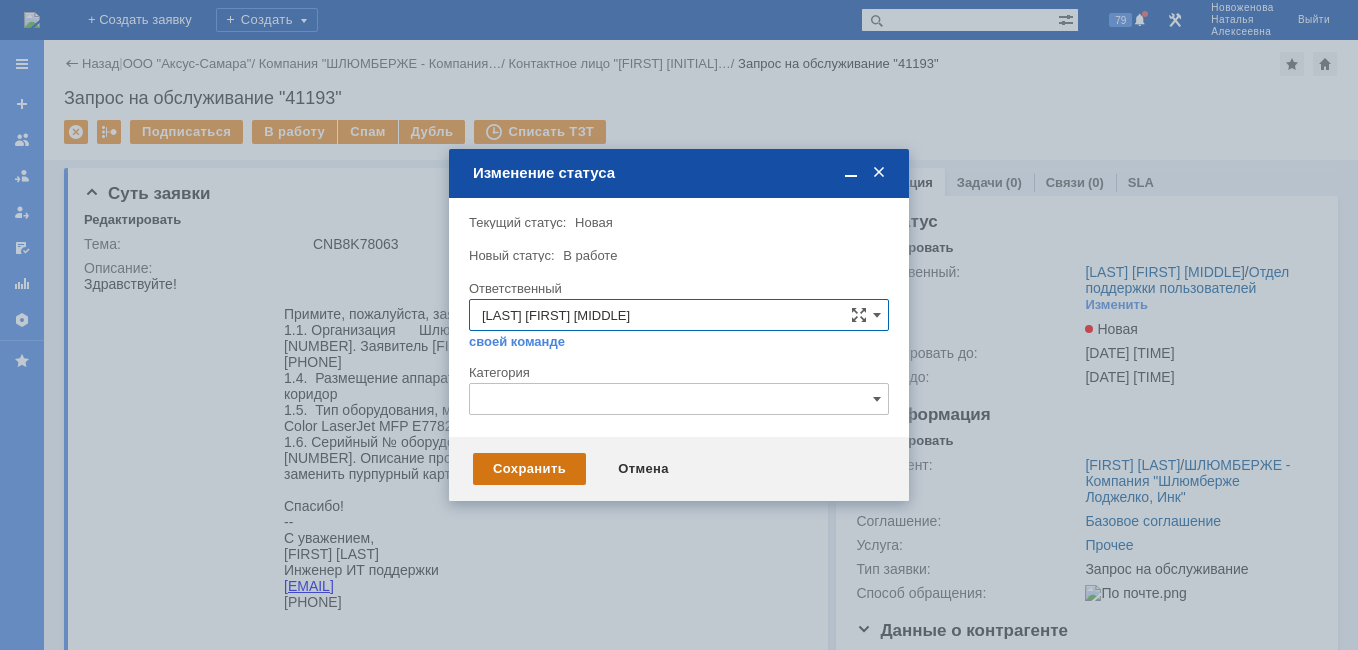 click on "Сохранить" at bounding box center [529, 469] 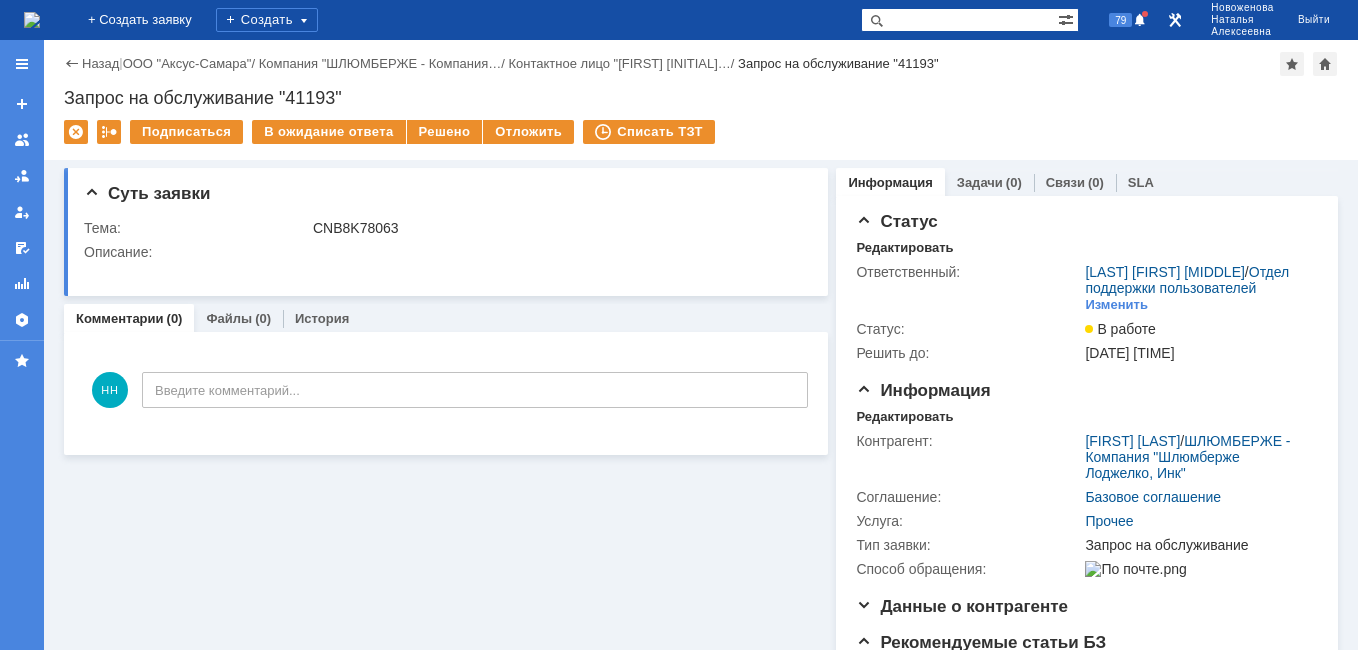 scroll, scrollTop: 0, scrollLeft: 0, axis: both 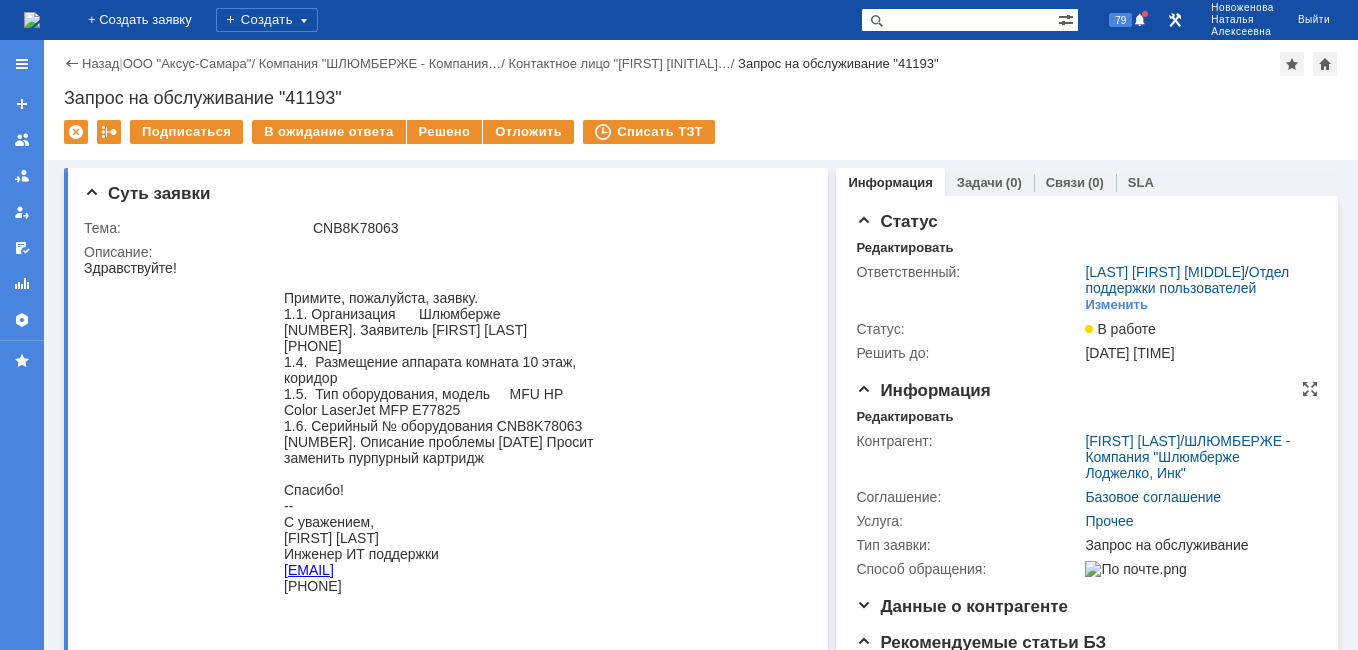 click on "Информация Редактировать Контрагент: Александров Никита / ШЛЮМБЕРЖЕ - Компания "Шлюмберже Лоджелко, Инк" Соглашение: Базовое соглашение Услуга: Прочее Тип заявки: Запрос на обслуживание Способ обращения:" at bounding box center [1087, 489] 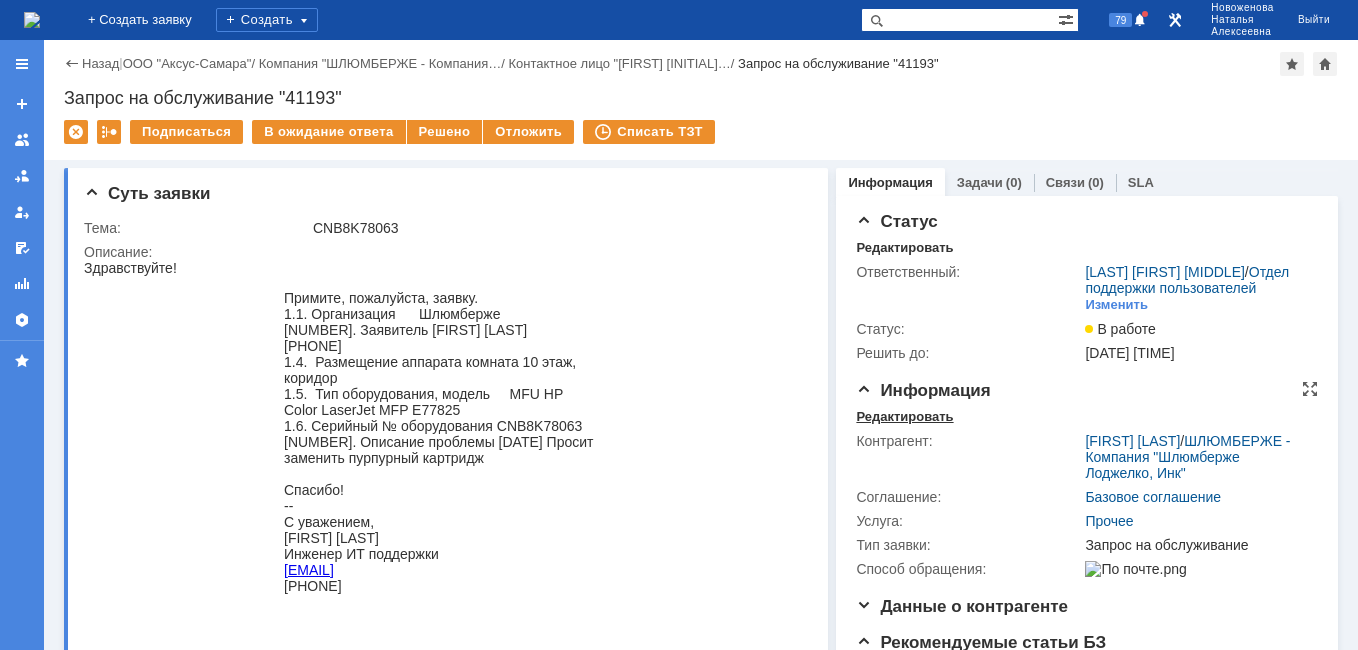 click on "Редактировать" at bounding box center [904, 417] 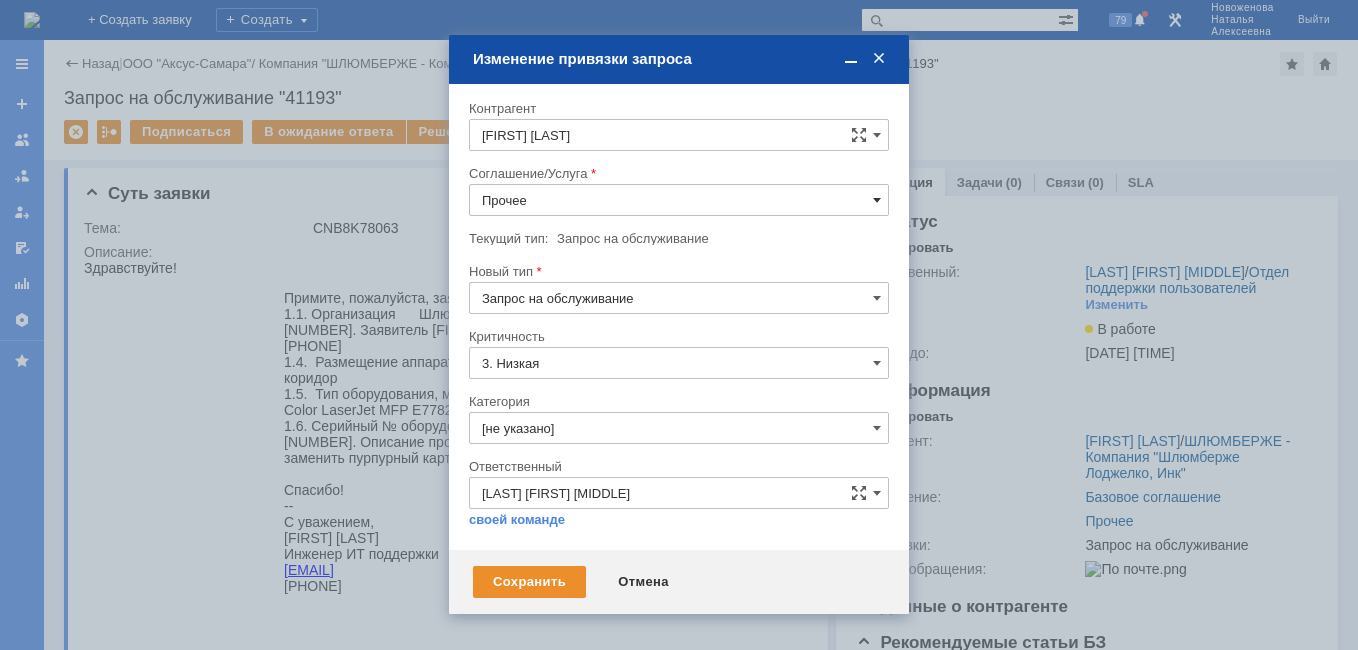click at bounding box center (877, 200) 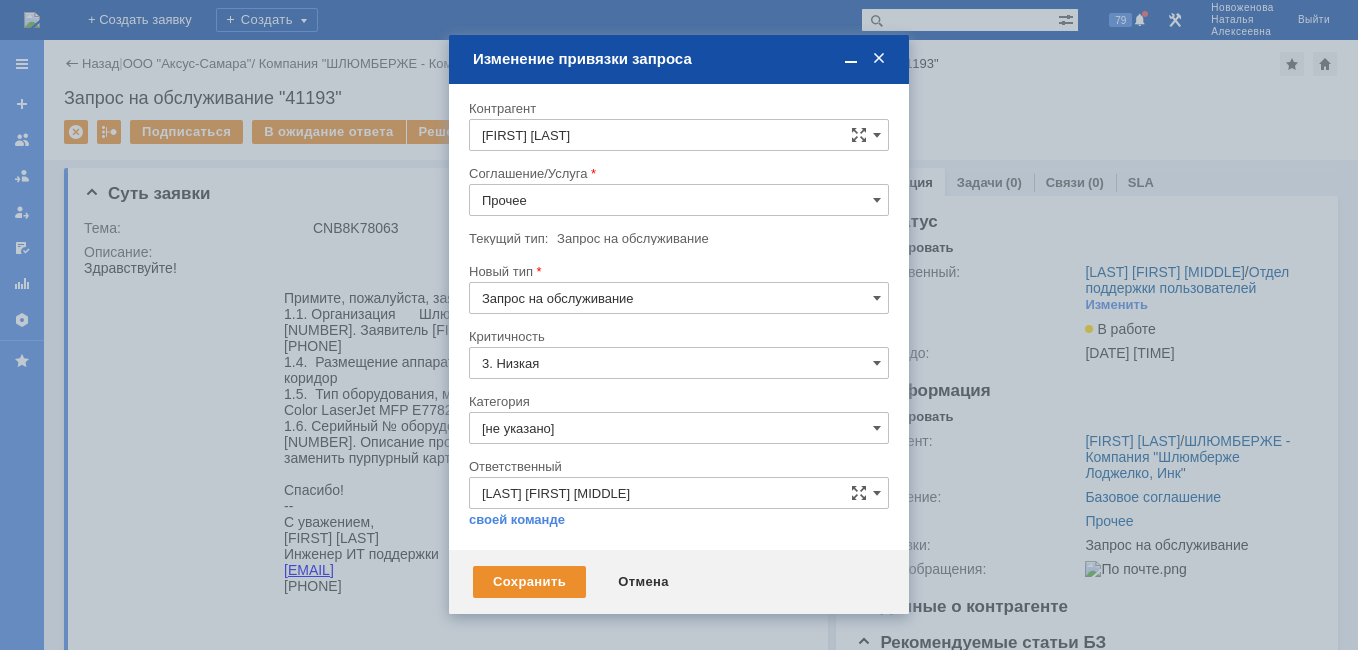 scroll, scrollTop: 200, scrollLeft: 0, axis: vertical 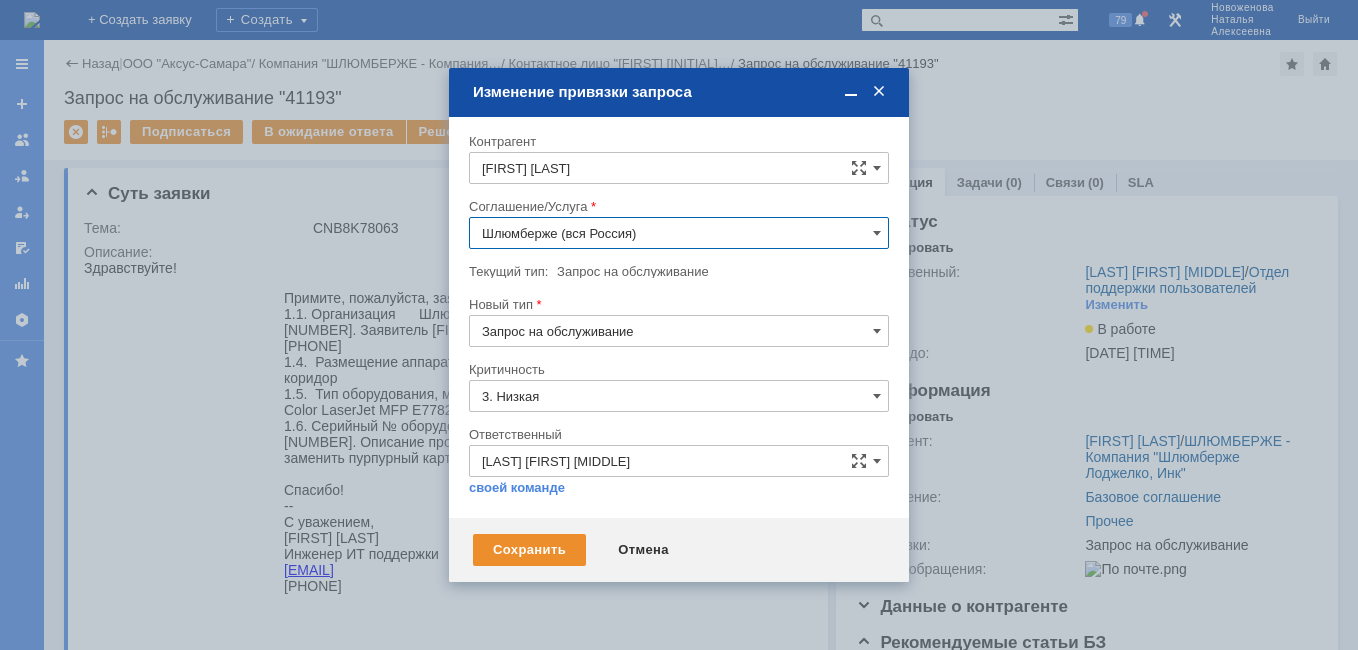 click on "Шлюмберже (вся Россия)" at bounding box center [679, 233] 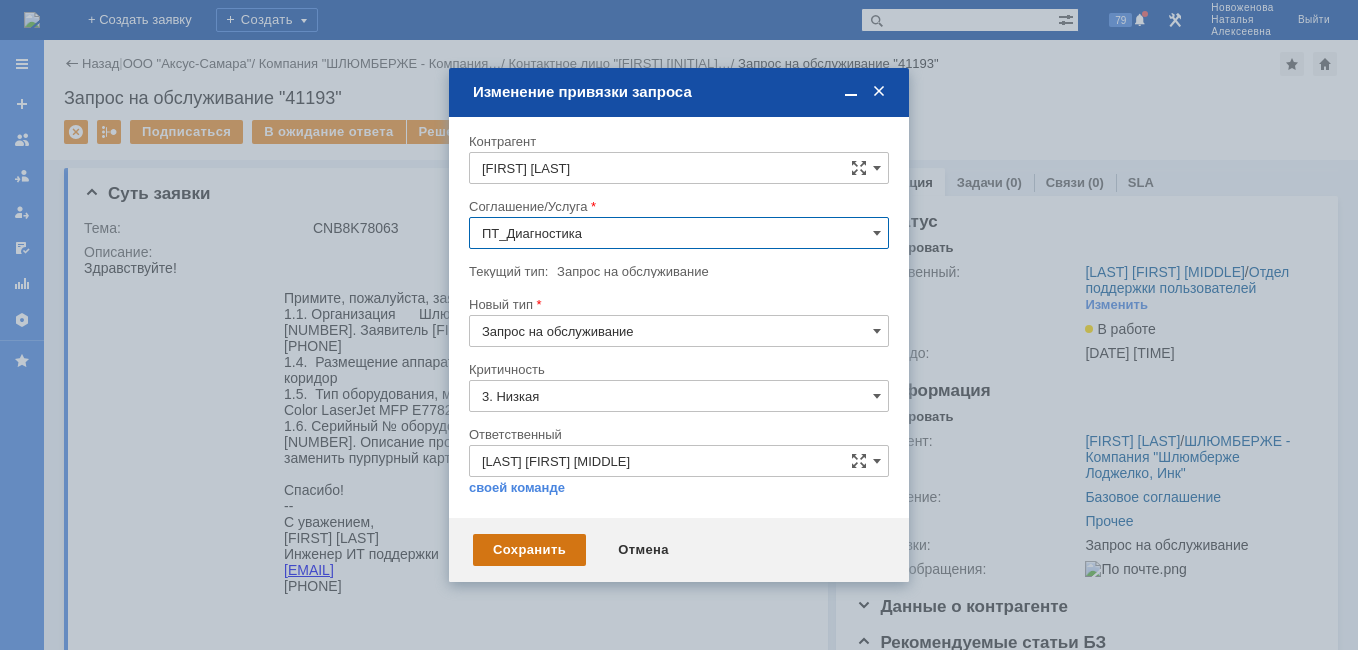 type on "ПТ_Диагностика" 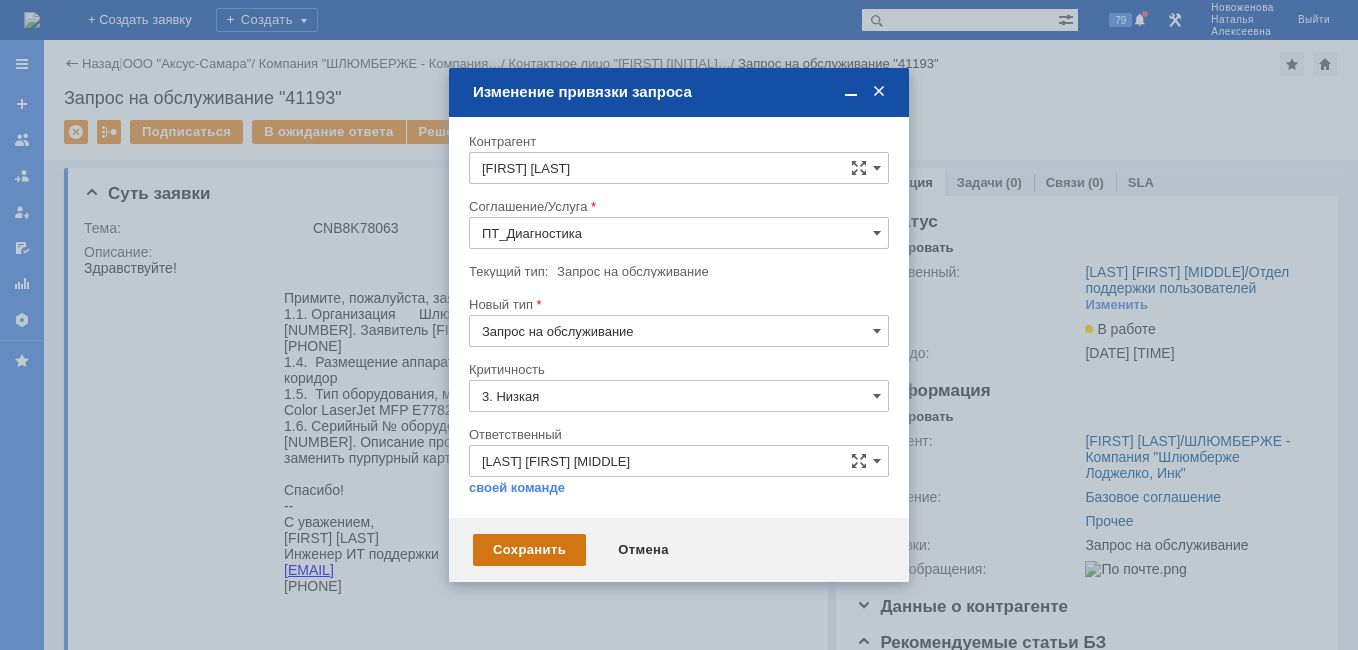 click on "Сохранить" at bounding box center [529, 550] 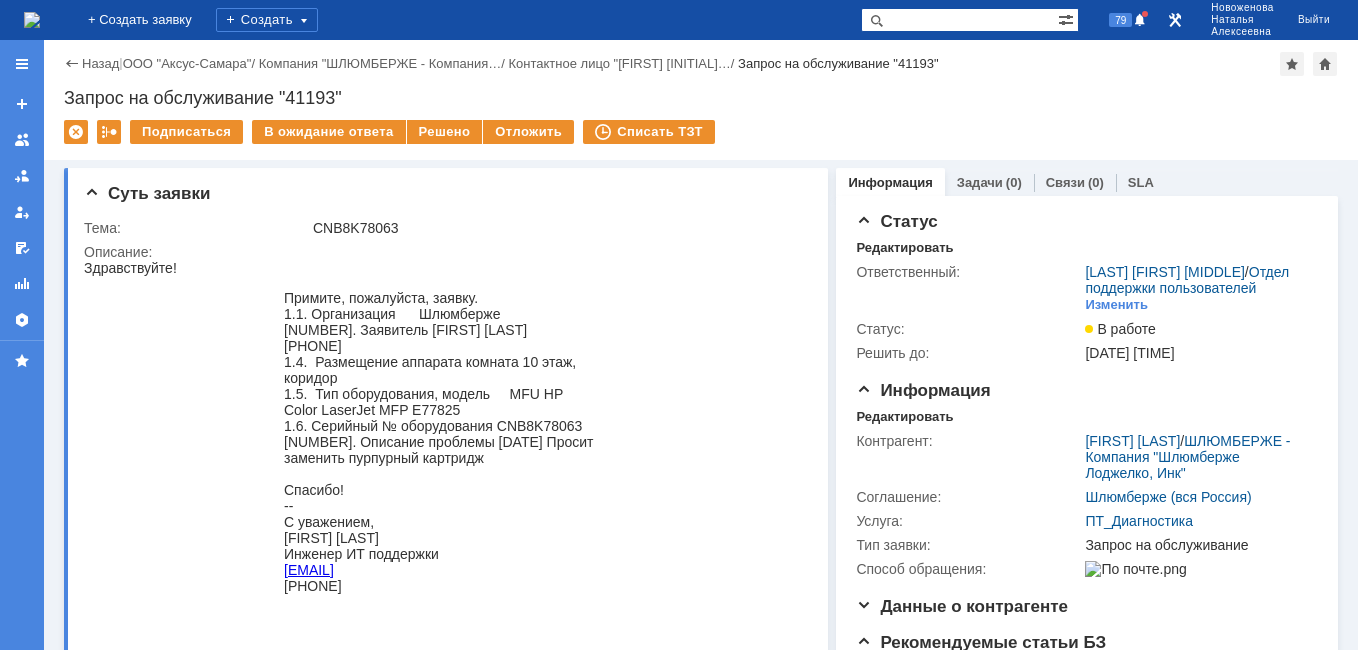 scroll, scrollTop: 0, scrollLeft: 0, axis: both 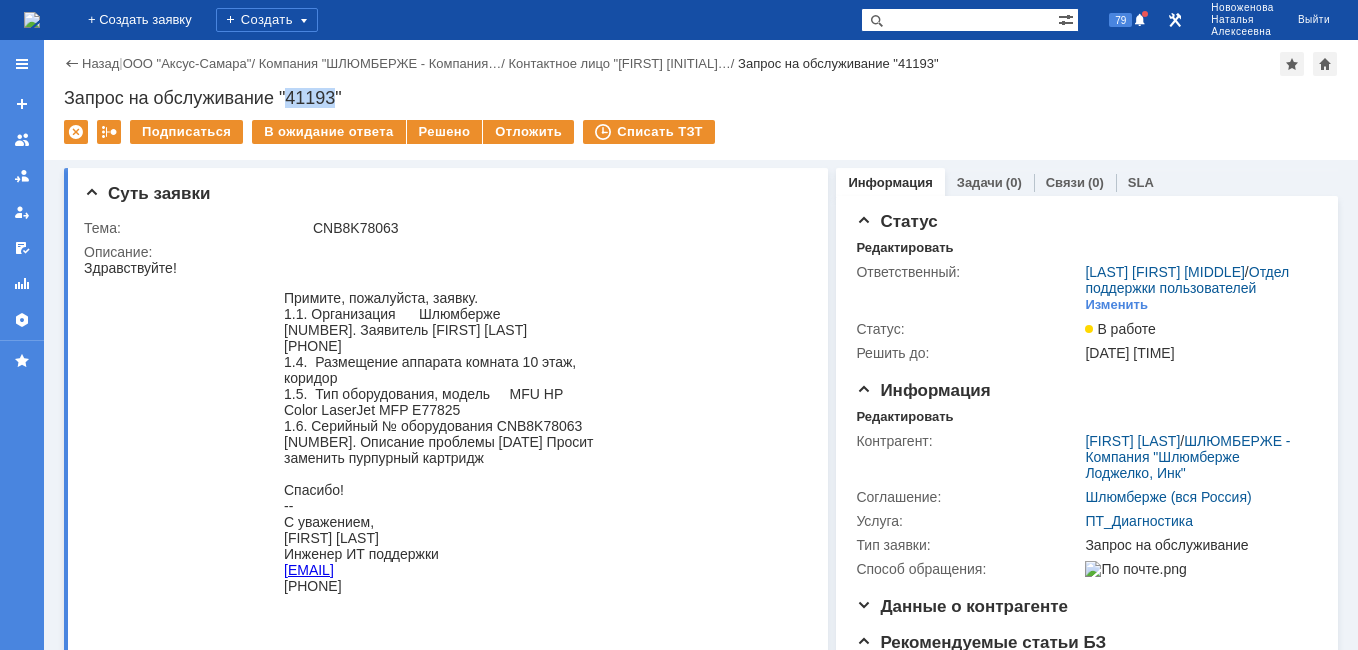 drag, startPoint x: 339, startPoint y: 91, endPoint x: 291, endPoint y: 93, distance: 48.04165 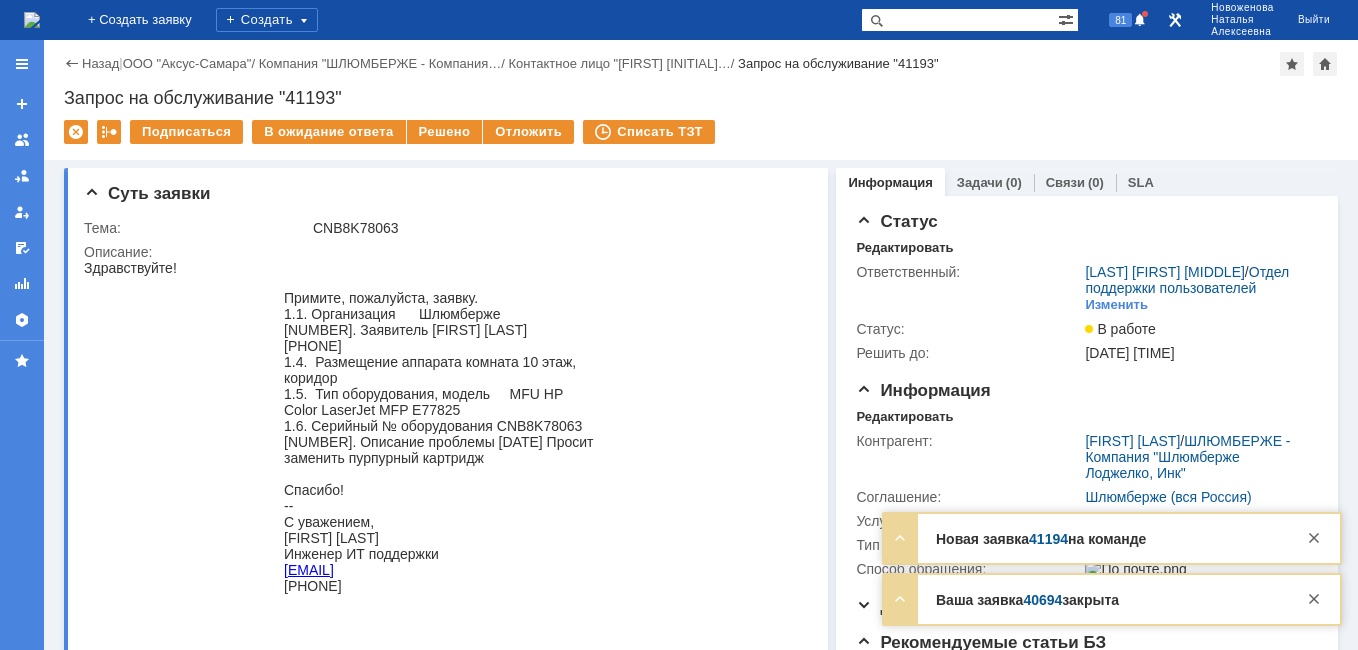 click on "Ваша заявка  40694  закрыта
Тема
Полосит МФУ
Контрагент
Кушнов Максим/ДСК_Тольятти
Оценка
[без оценки]" at bounding box center (1112, 538) 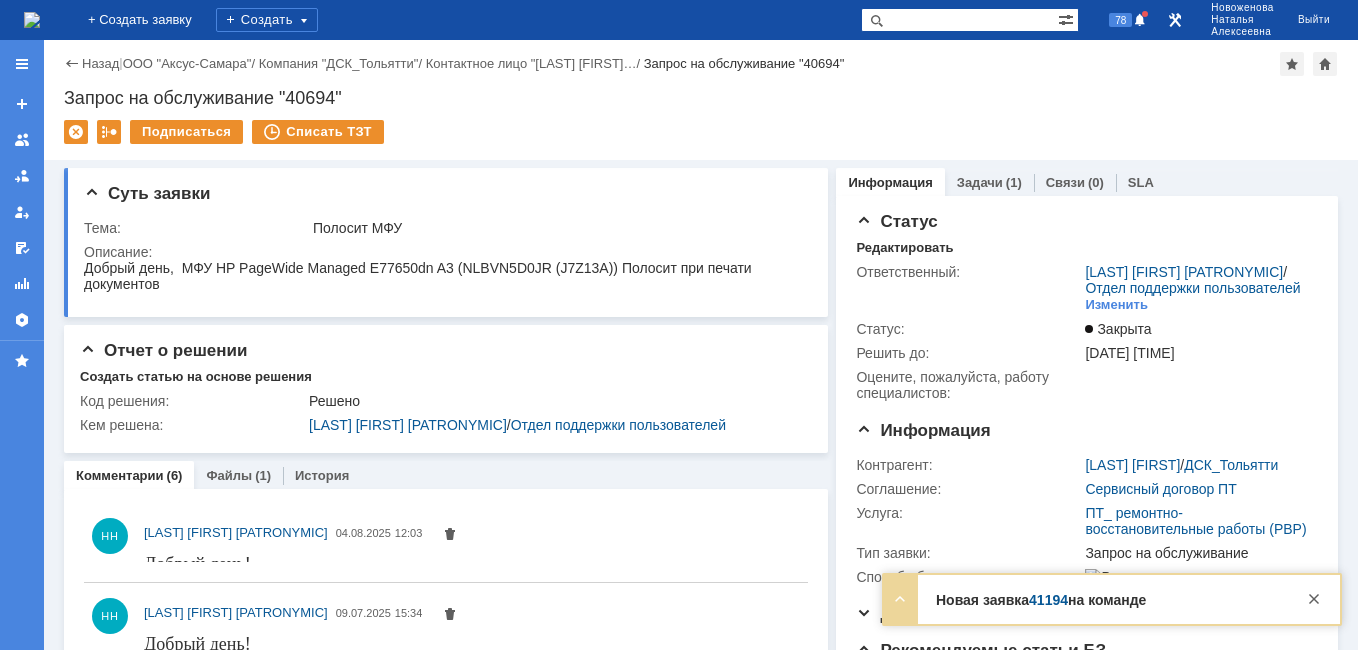 scroll, scrollTop: 0, scrollLeft: 0, axis: both 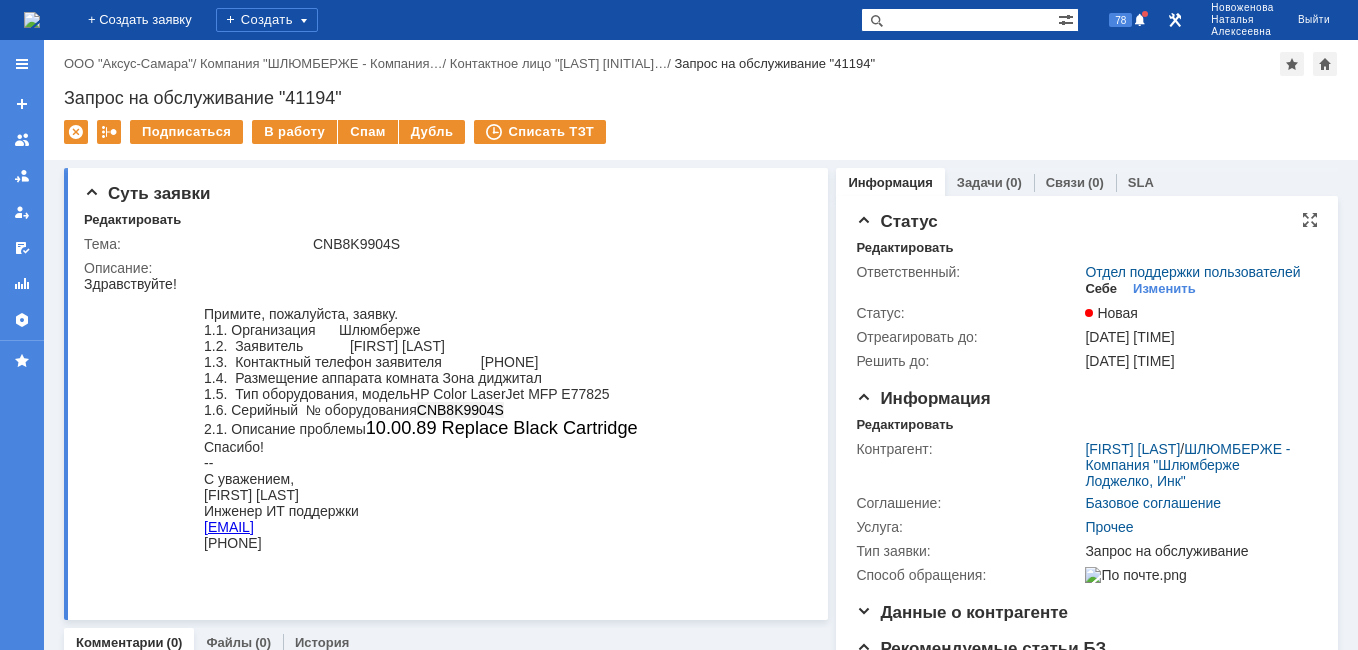 click on "Себе" at bounding box center [1101, 289] 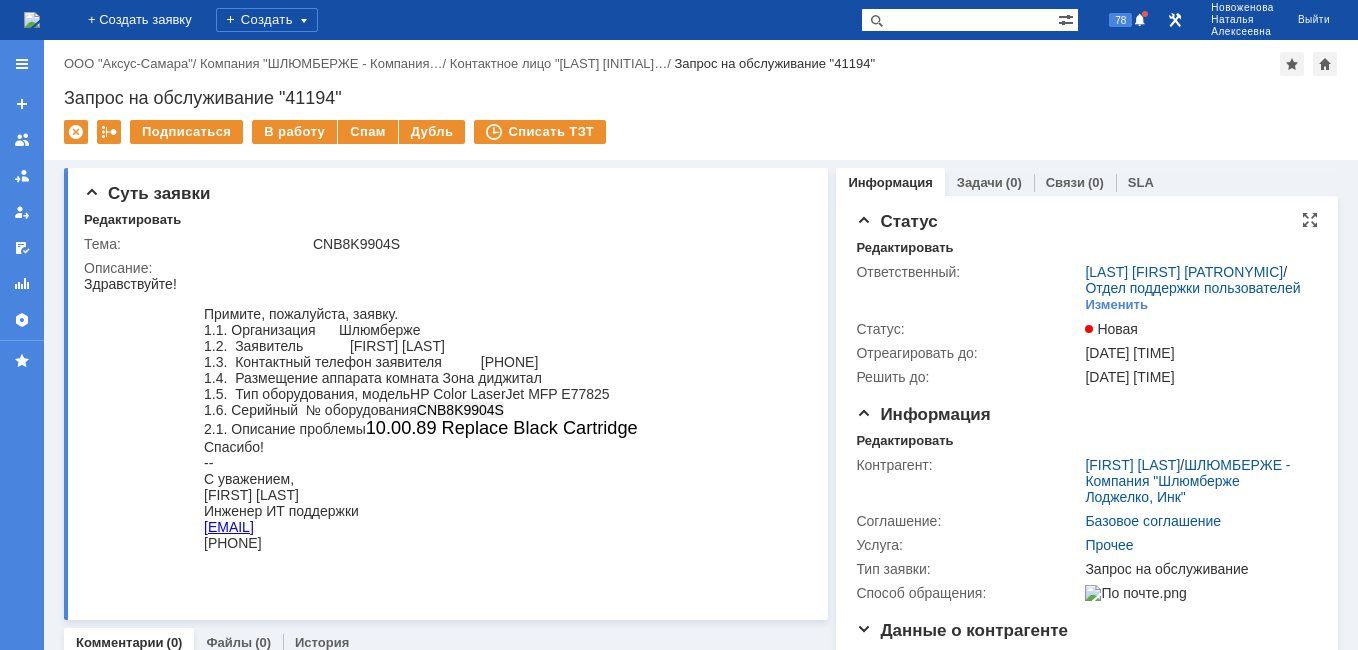 scroll, scrollTop: 0, scrollLeft: 0, axis: both 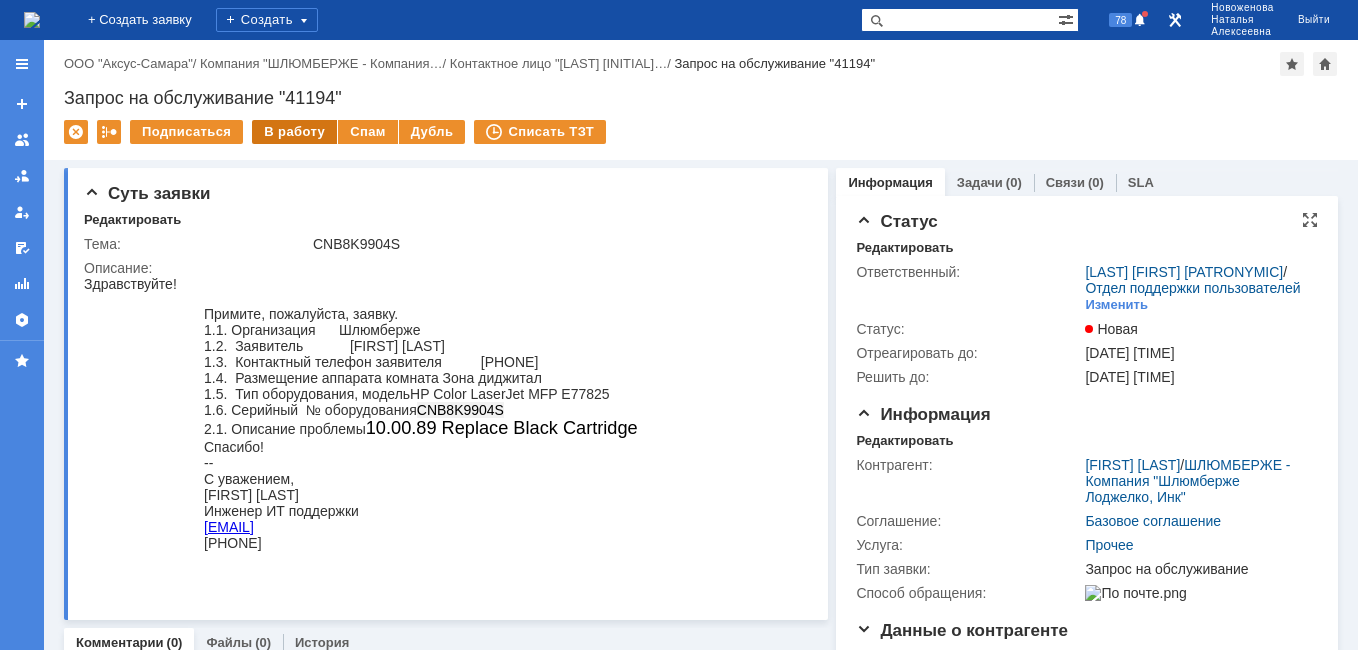 click on "В работу" at bounding box center [294, 132] 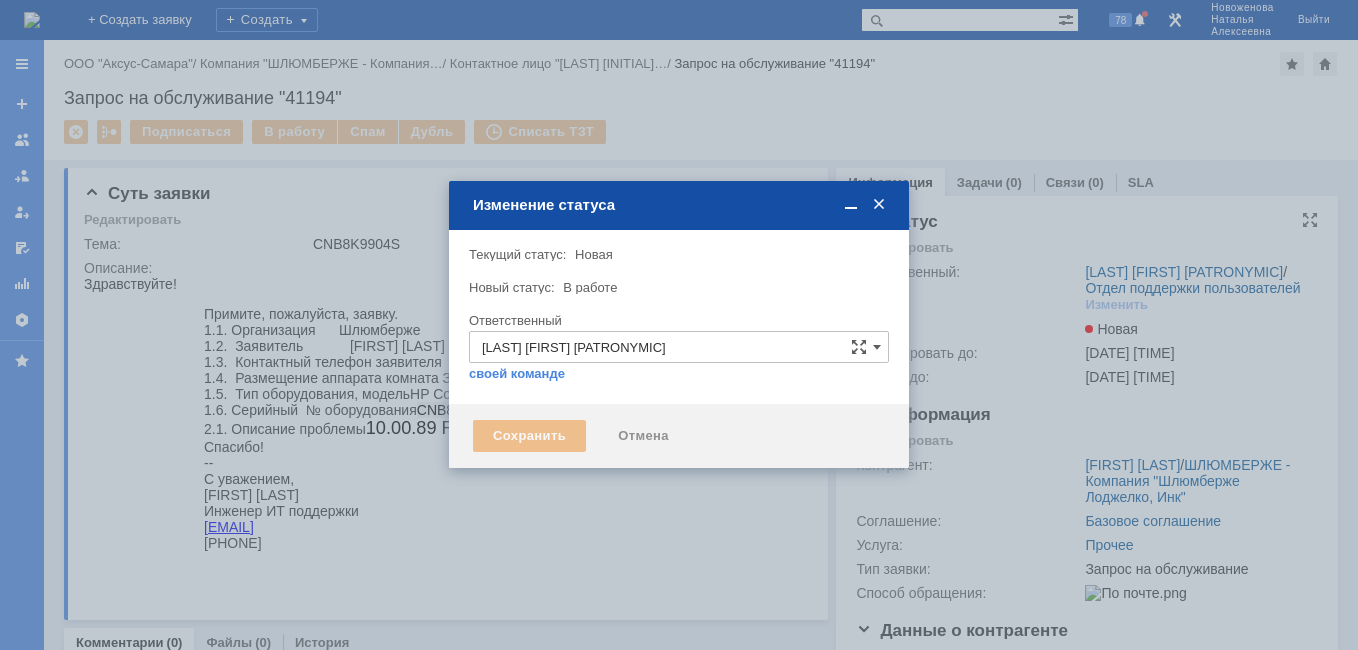 type 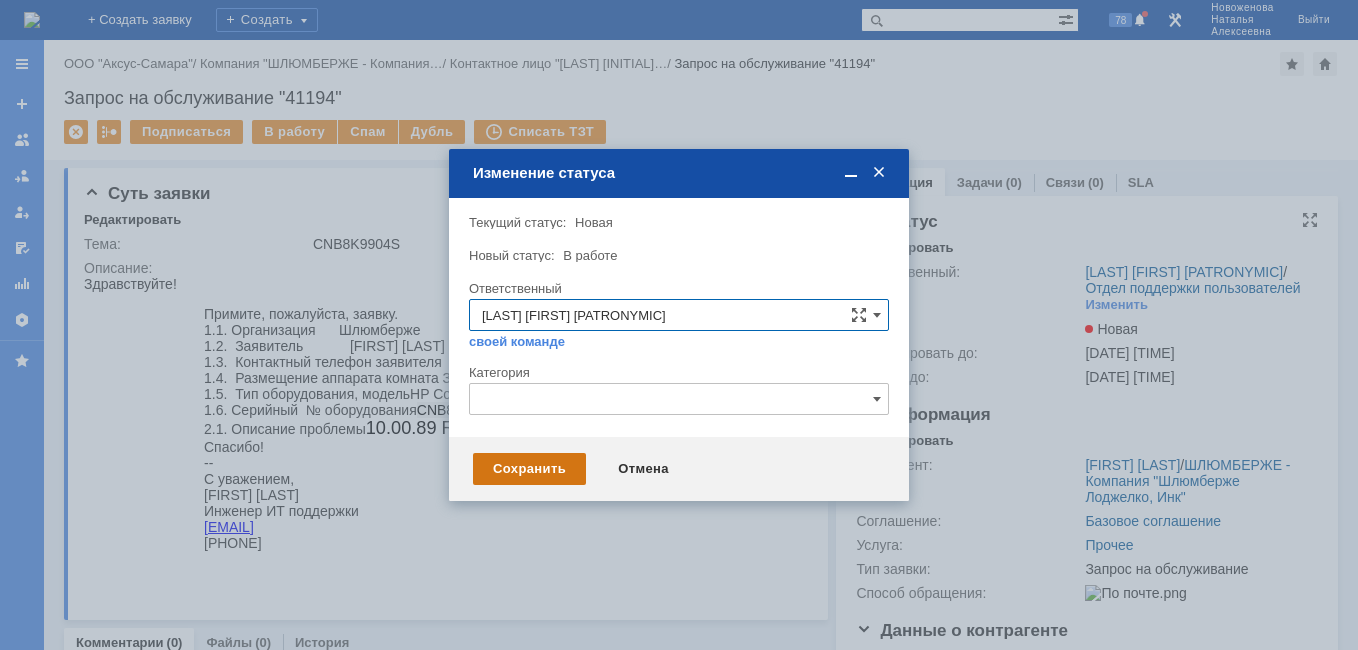 click on "Сохранить" at bounding box center [529, 469] 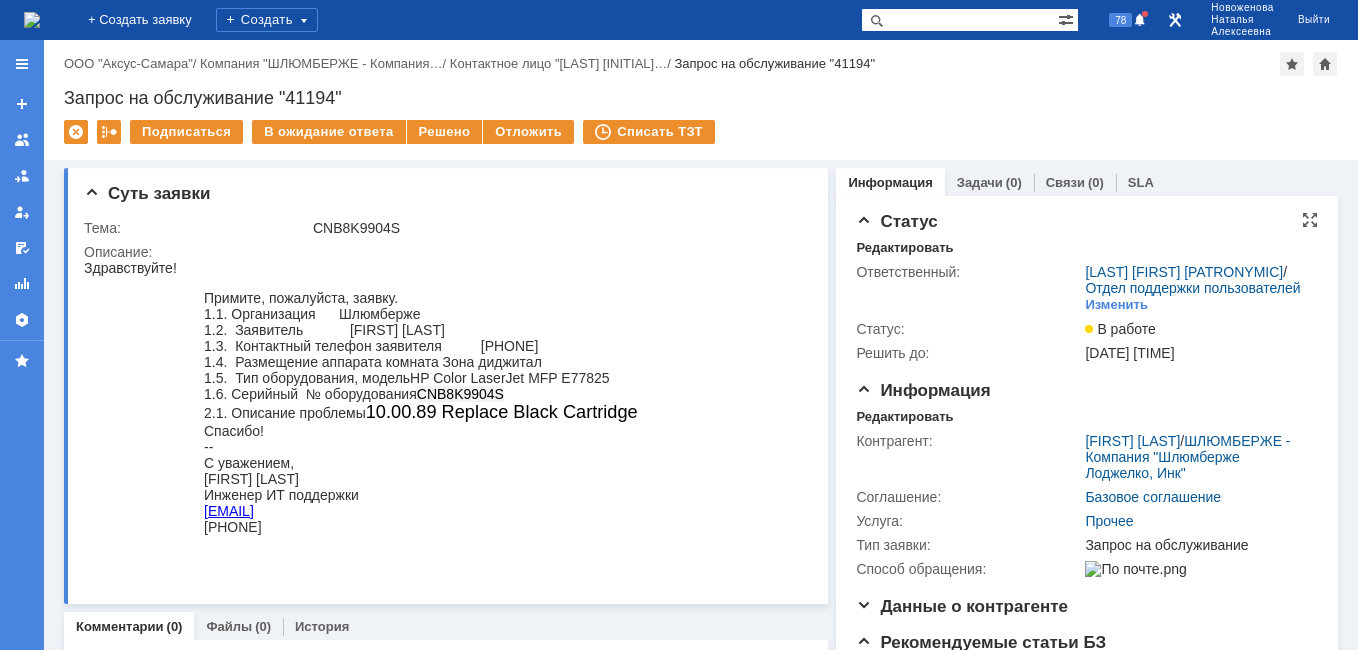 scroll, scrollTop: 0, scrollLeft: 0, axis: both 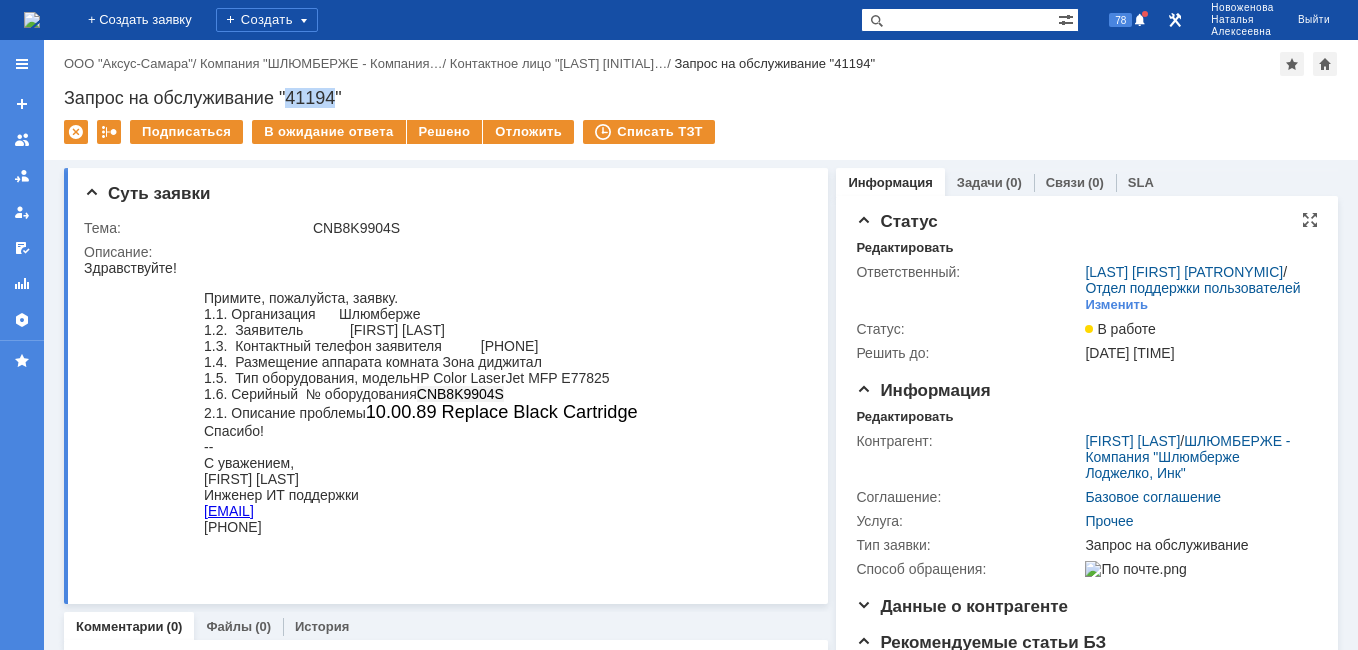 drag, startPoint x: 330, startPoint y: 94, endPoint x: 288, endPoint y: 97, distance: 42.107006 